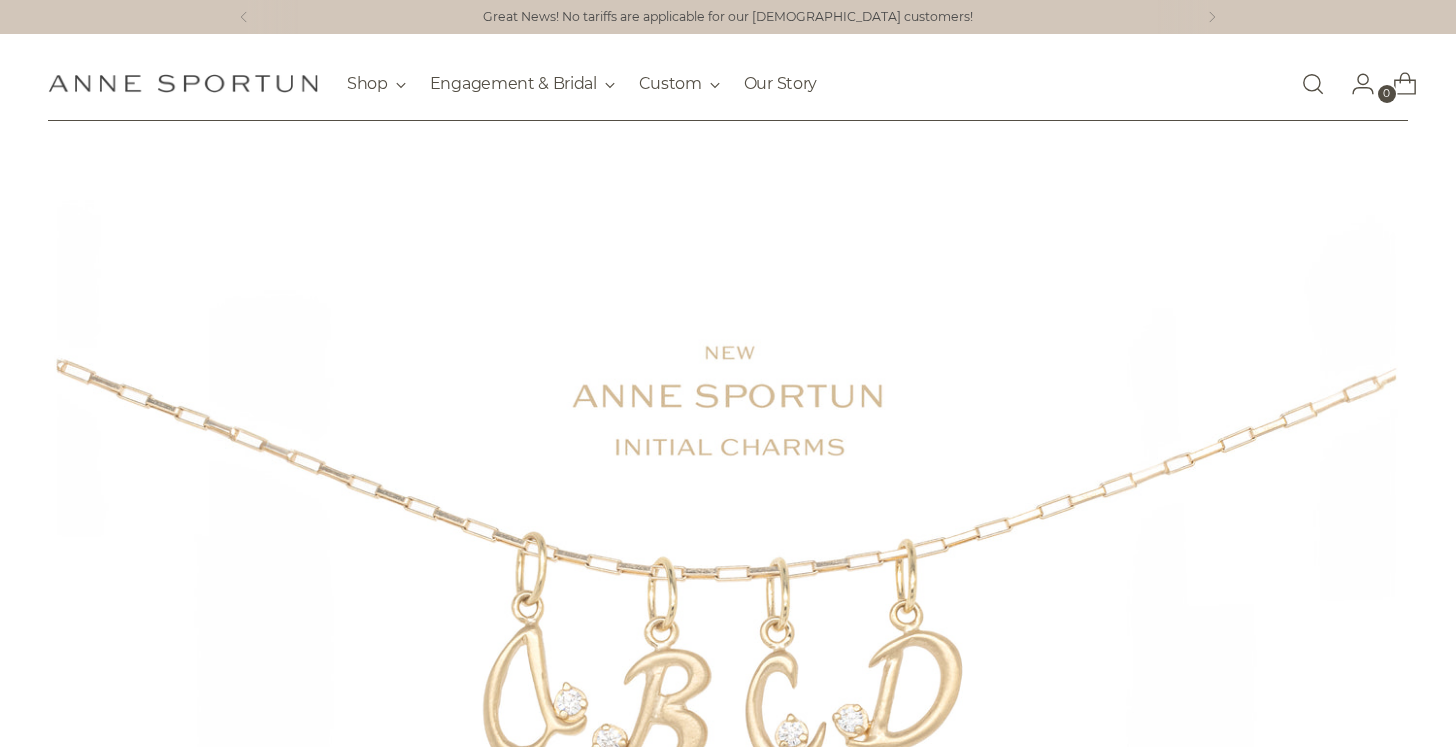 scroll, scrollTop: 0, scrollLeft: 0, axis: both 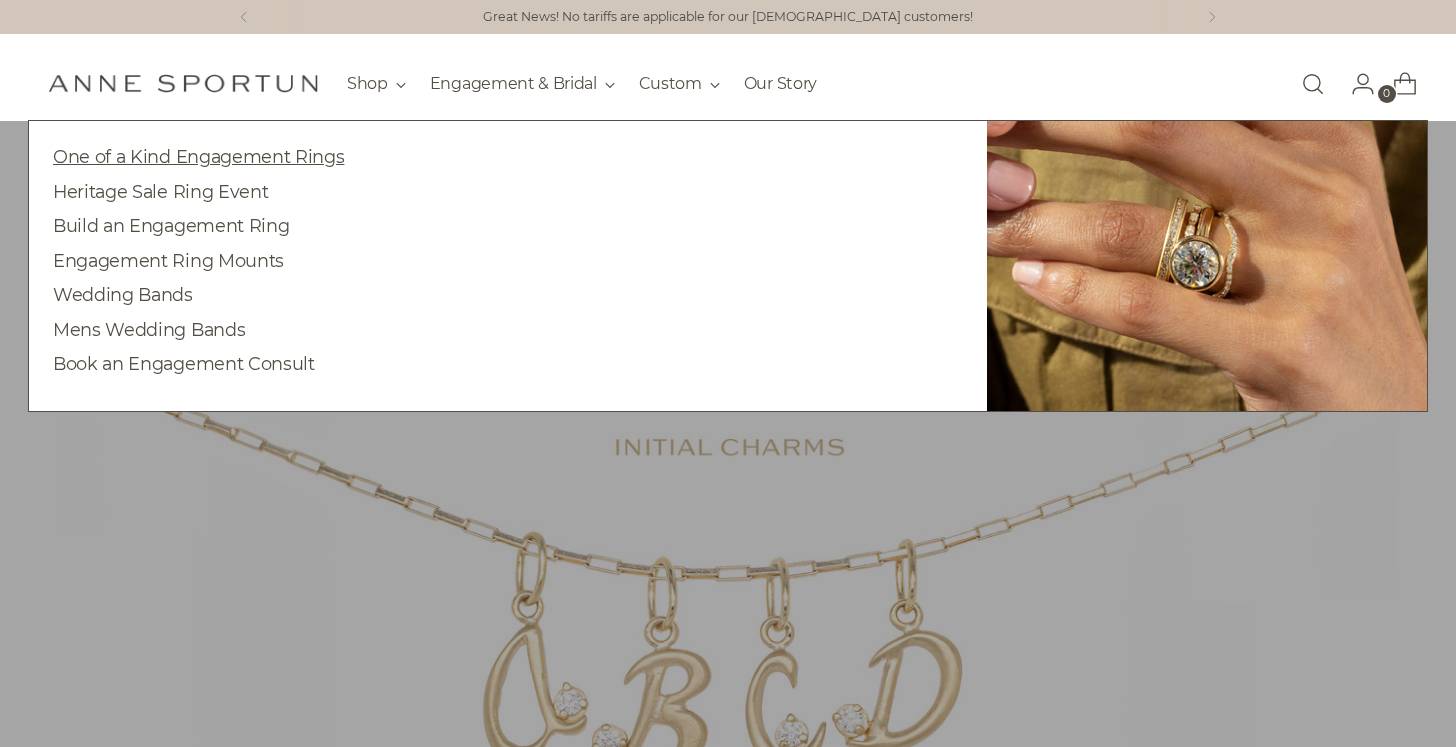 click on "One of a Kind Engagement Rings" at bounding box center [198, 156] 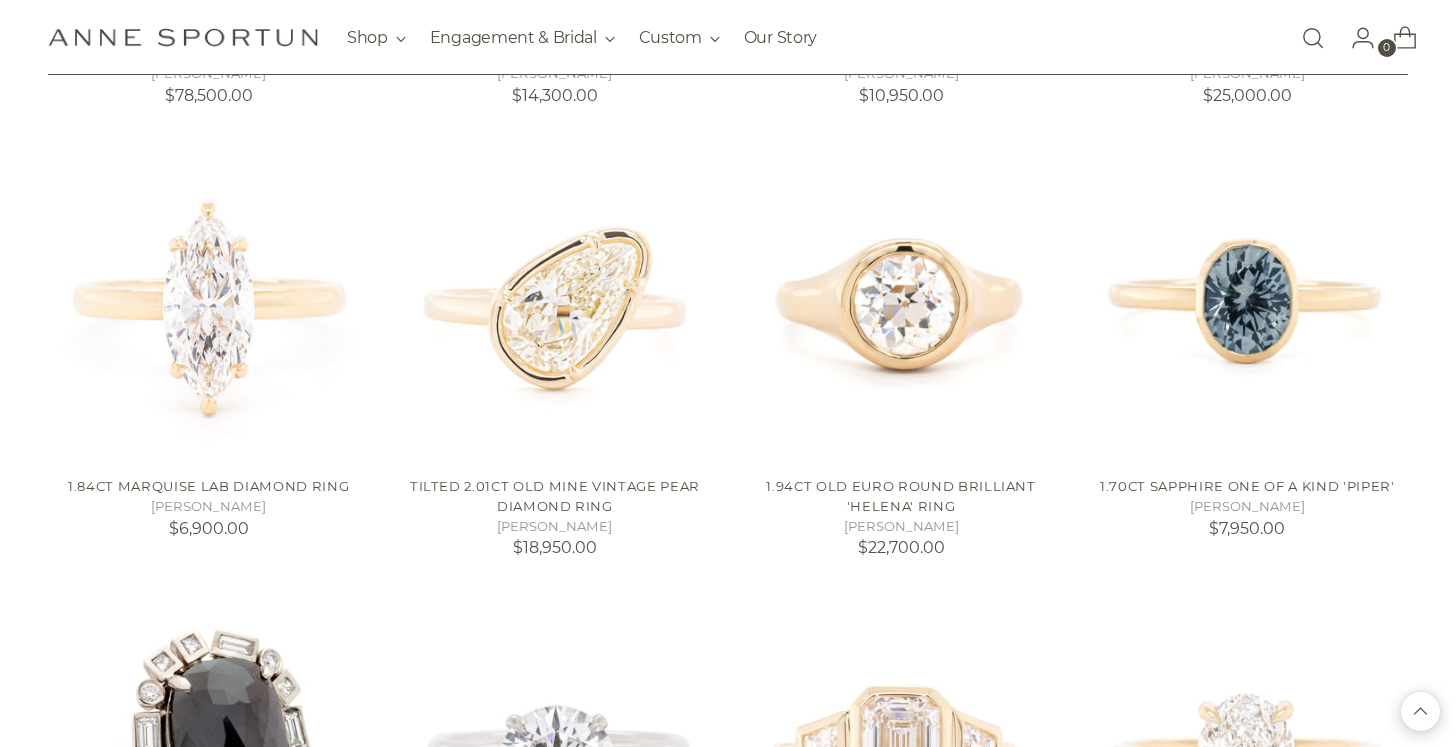 scroll, scrollTop: 1750, scrollLeft: 0, axis: vertical 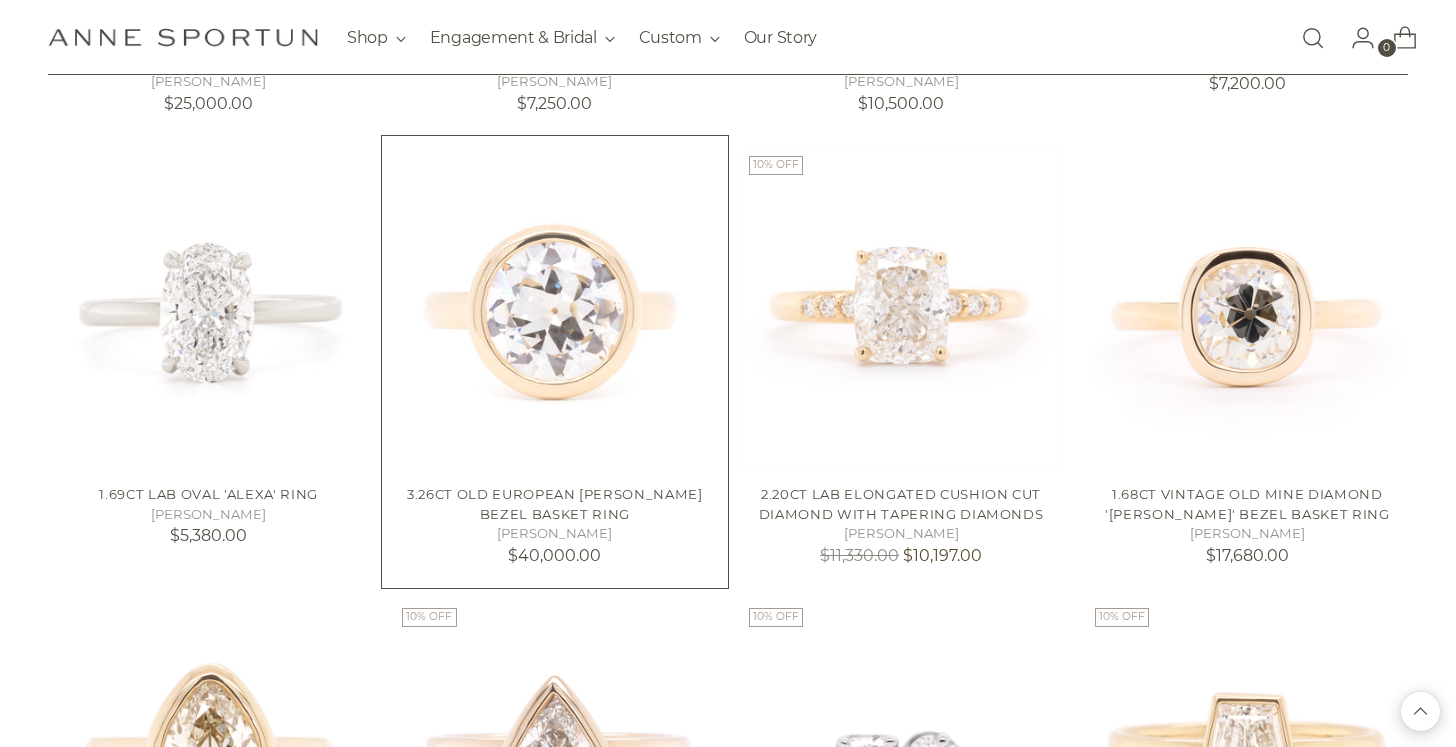click at bounding box center [0, 0] 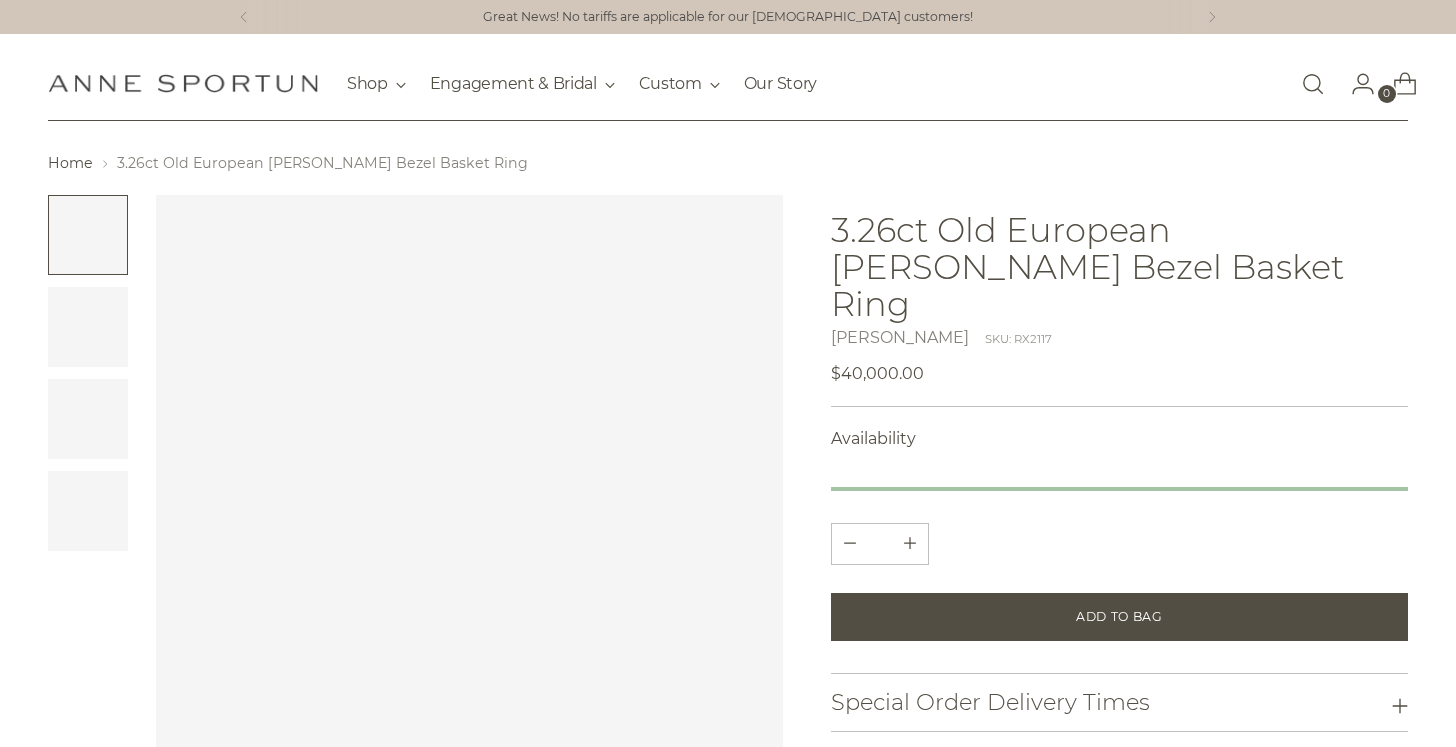 scroll, scrollTop: 0, scrollLeft: 0, axis: both 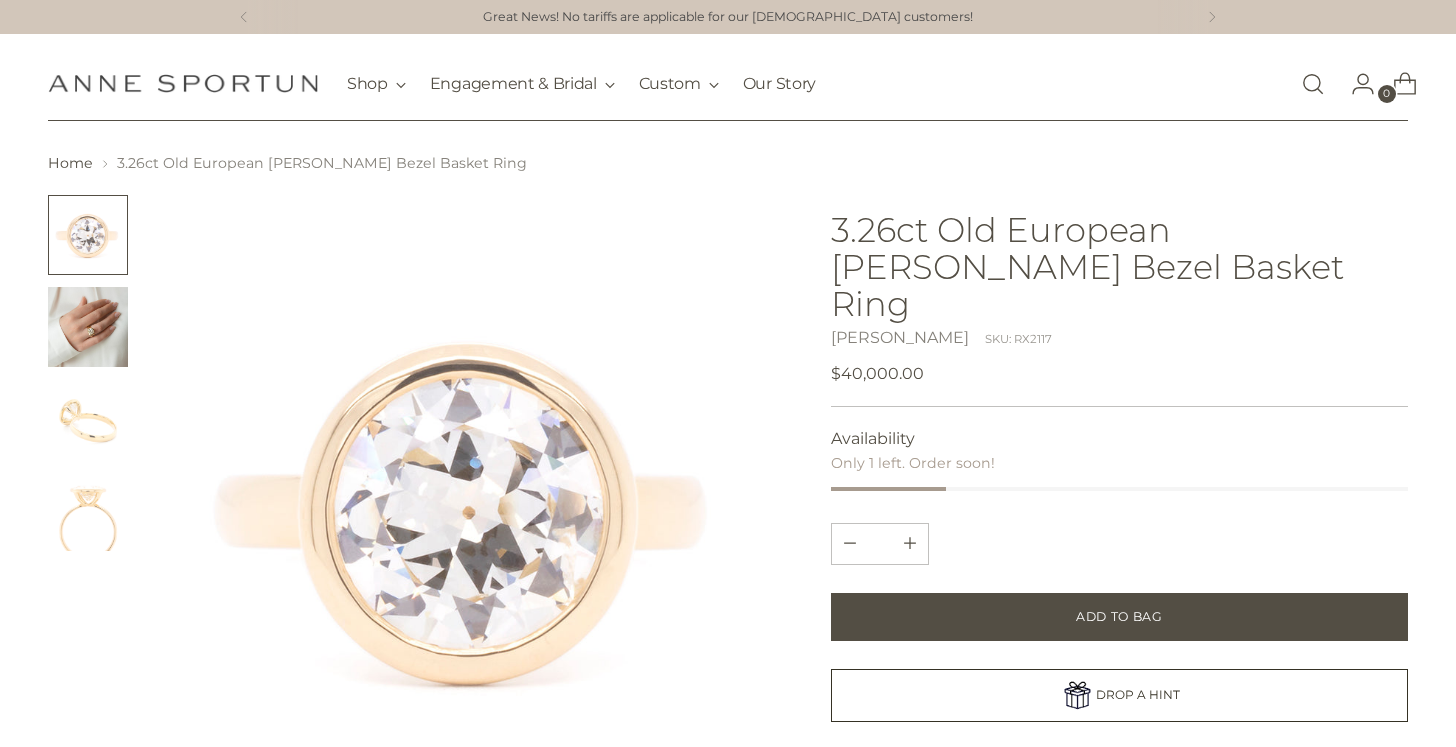 click at bounding box center [88, 327] 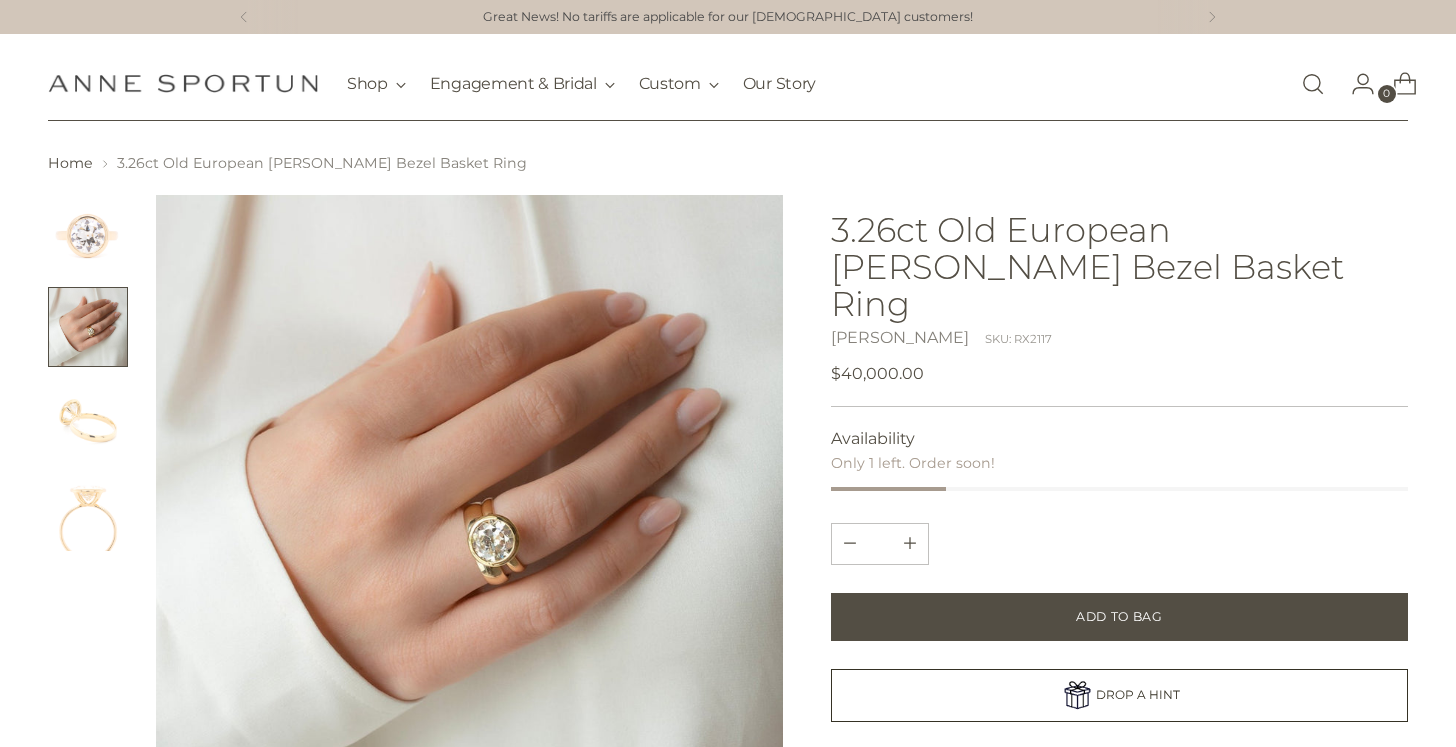 click at bounding box center (88, 419) 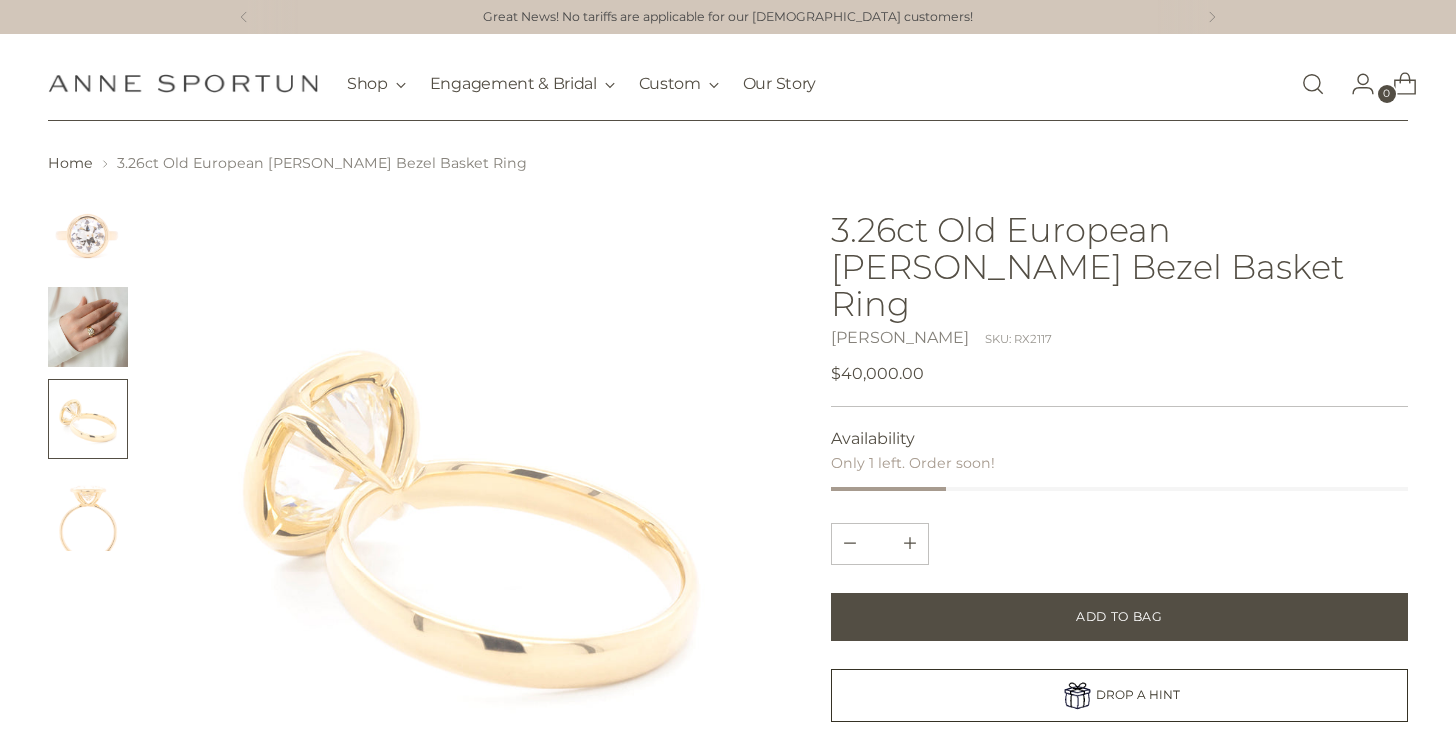 click at bounding box center (88, 511) 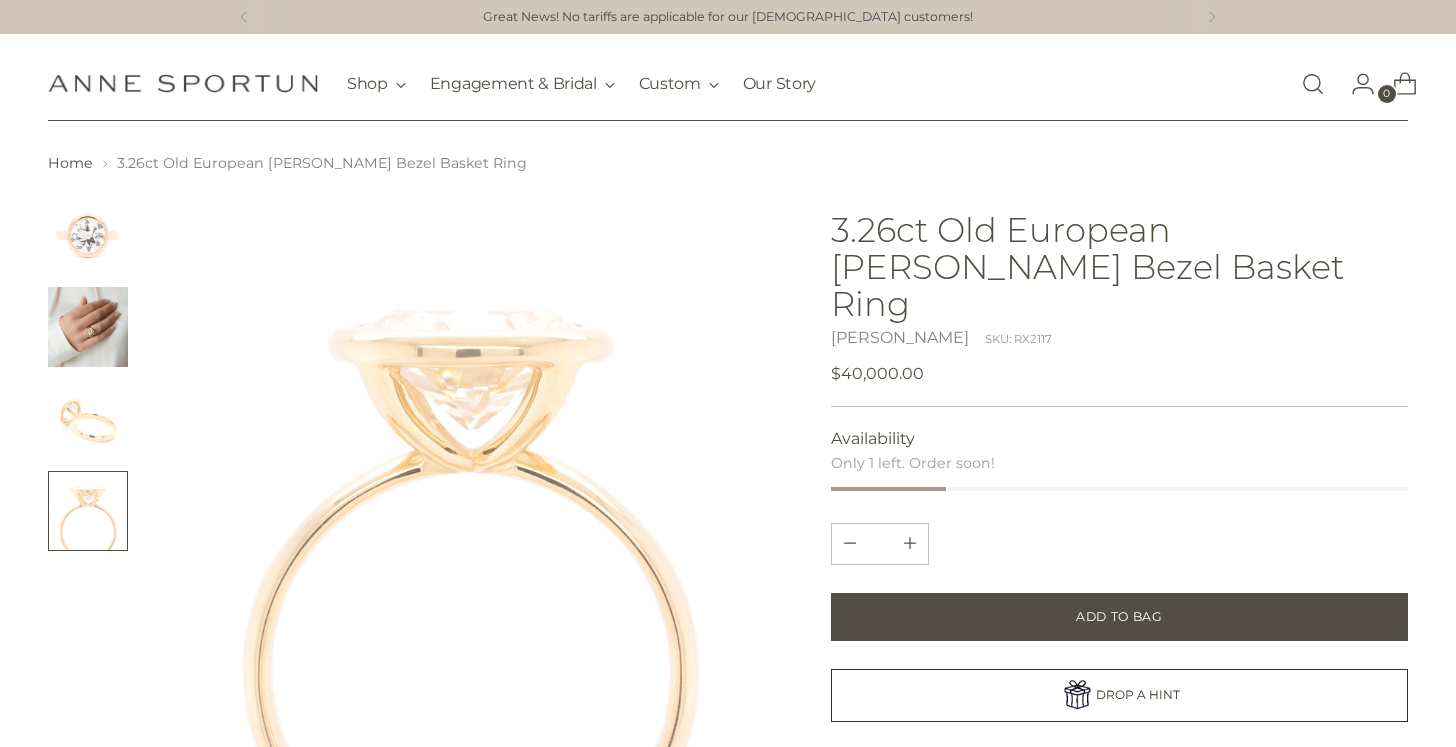 click at bounding box center [88, 419] 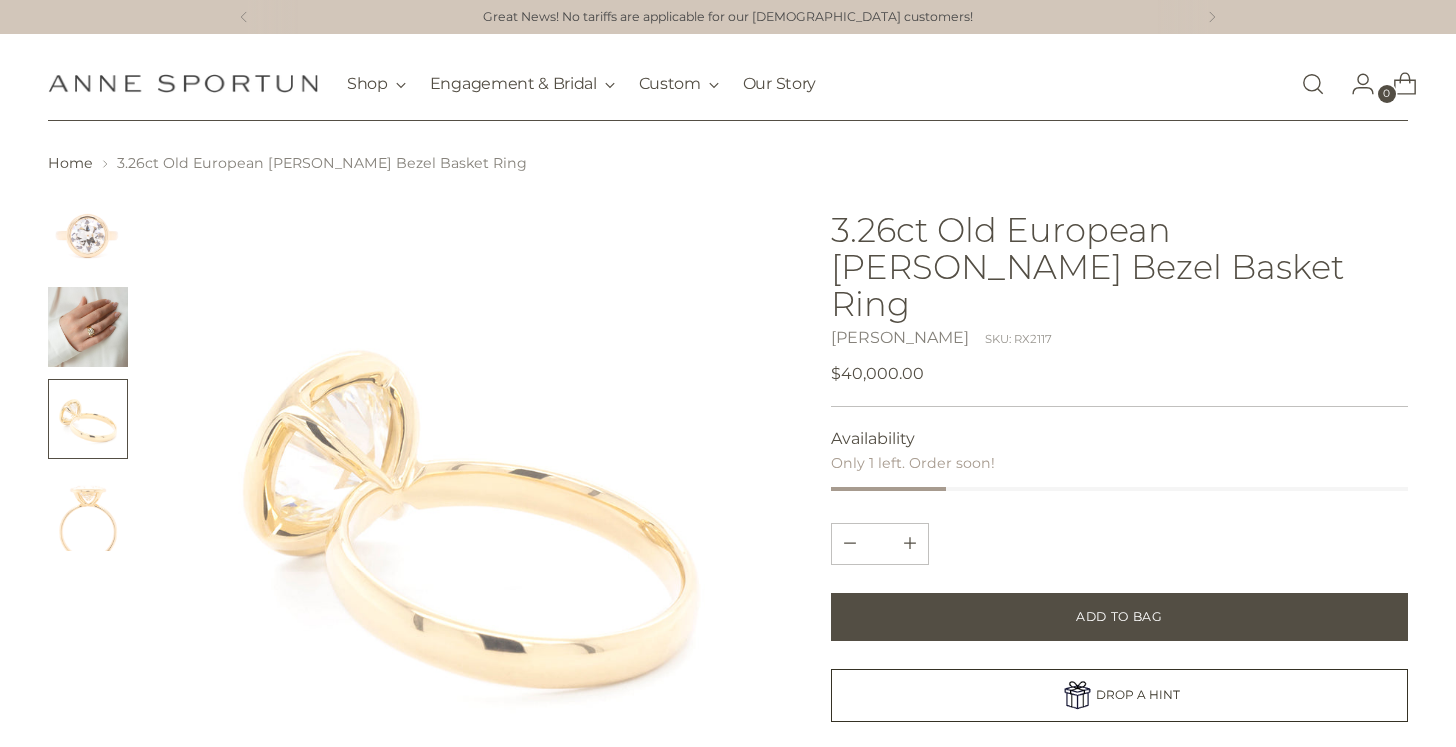 click at bounding box center (88, 373) 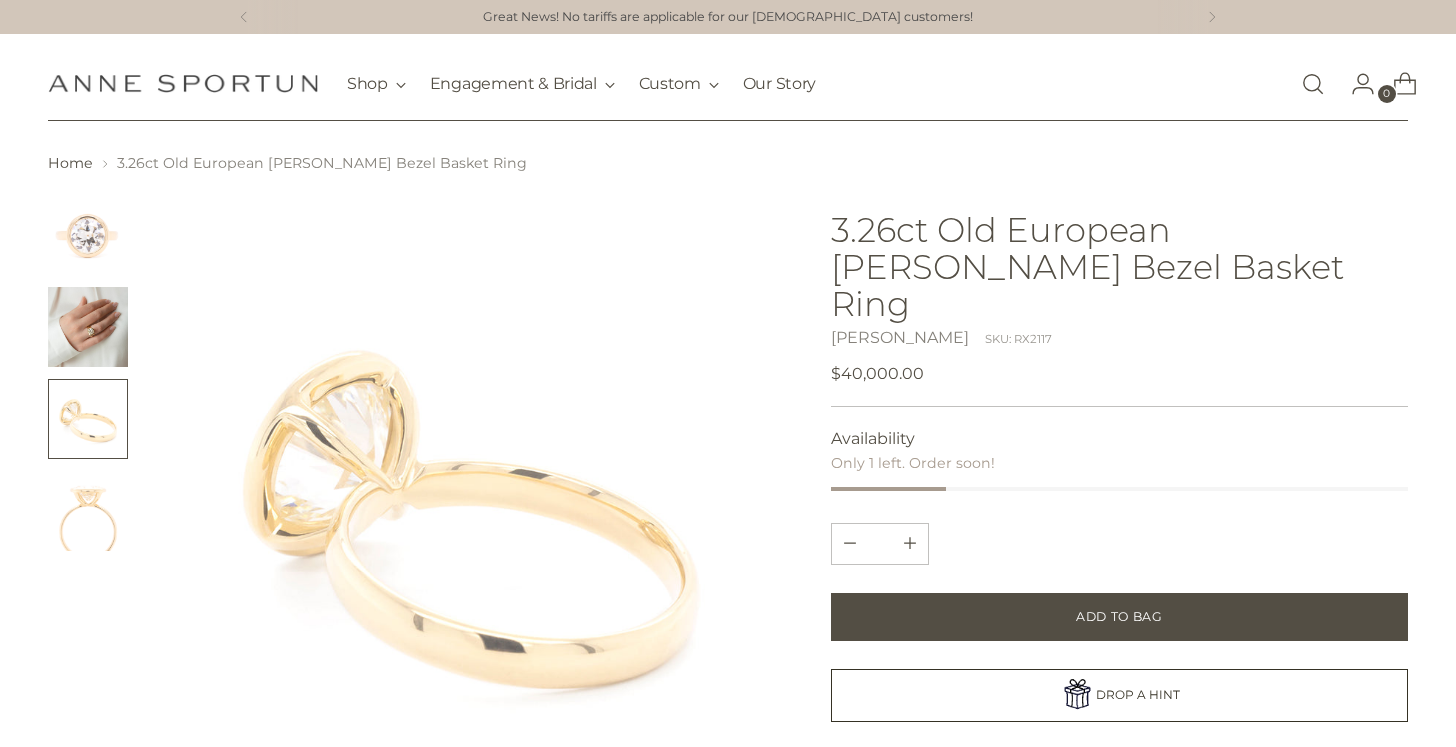 click at bounding box center [88, 235] 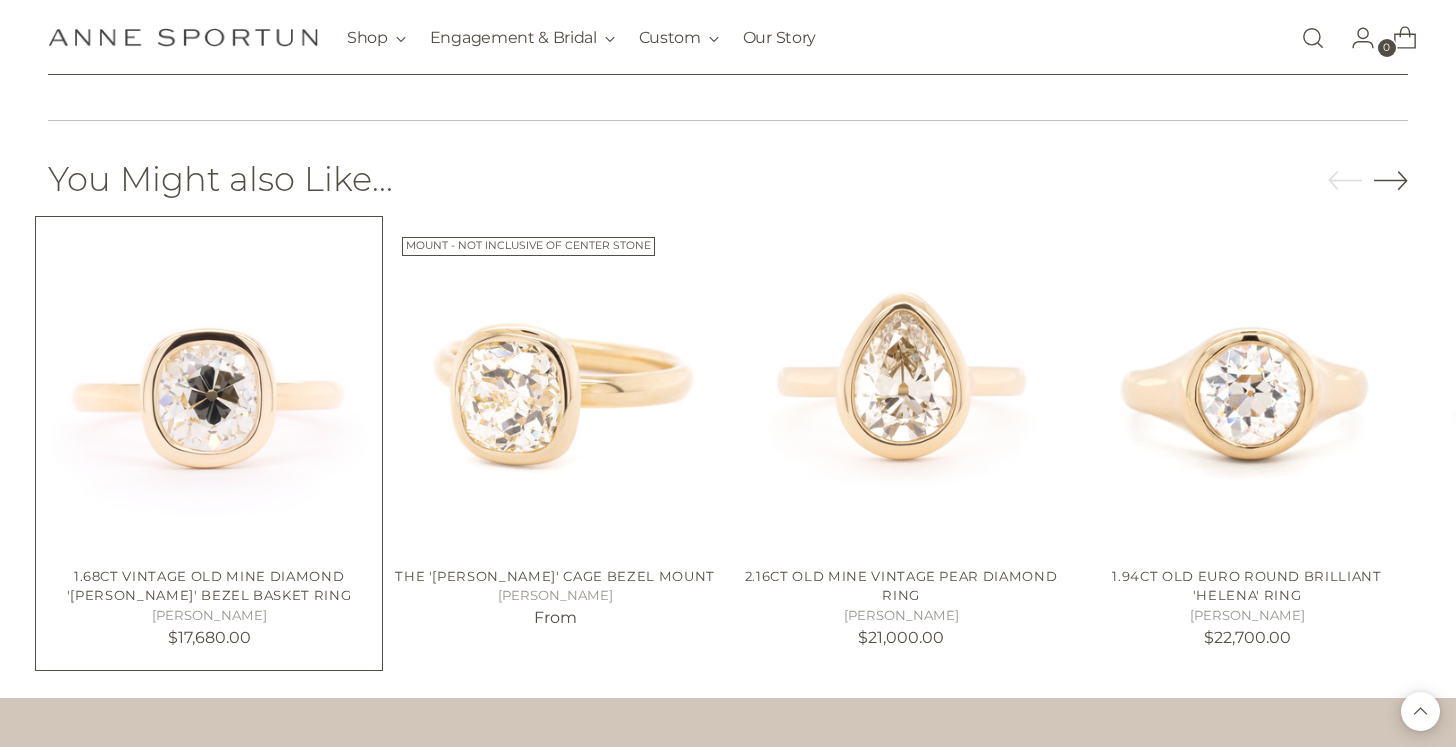 scroll, scrollTop: 2641, scrollLeft: 0, axis: vertical 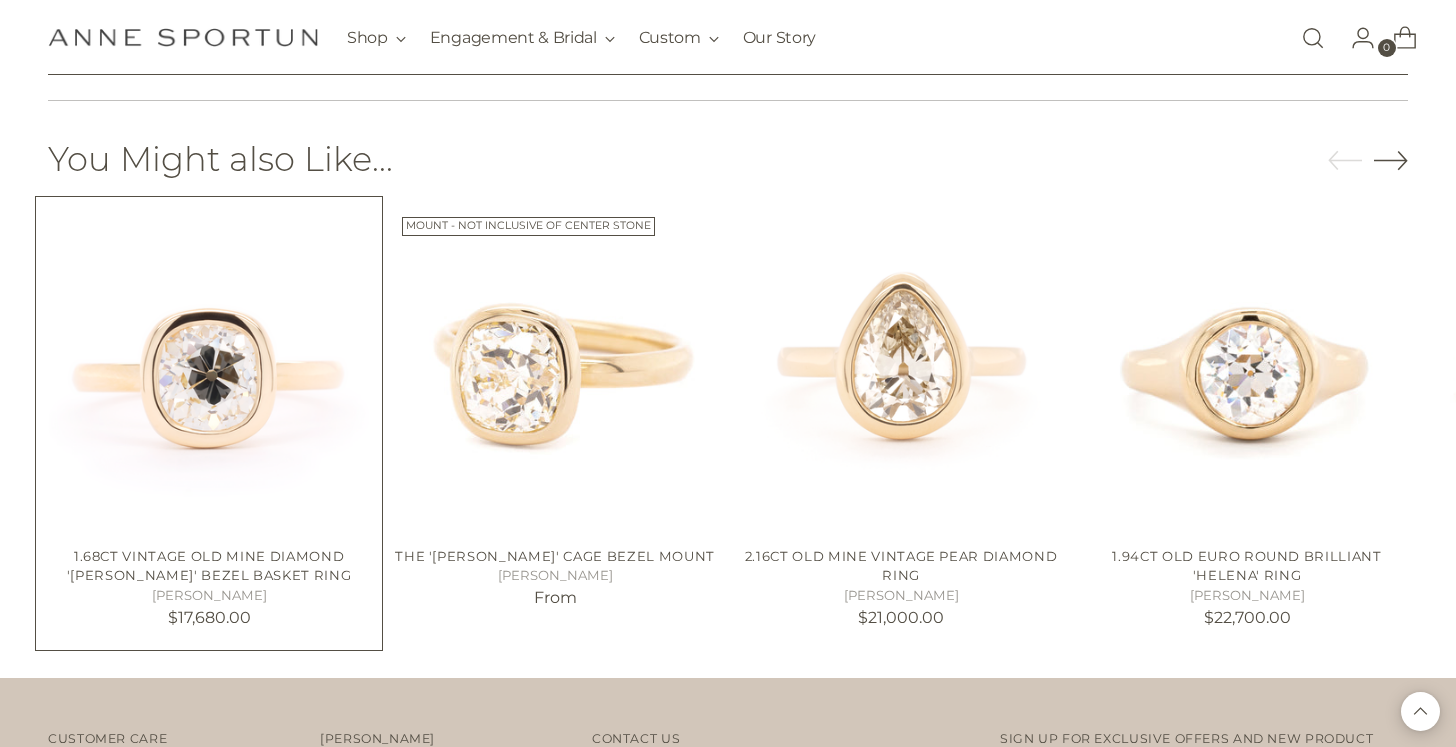 click at bounding box center [0, 0] 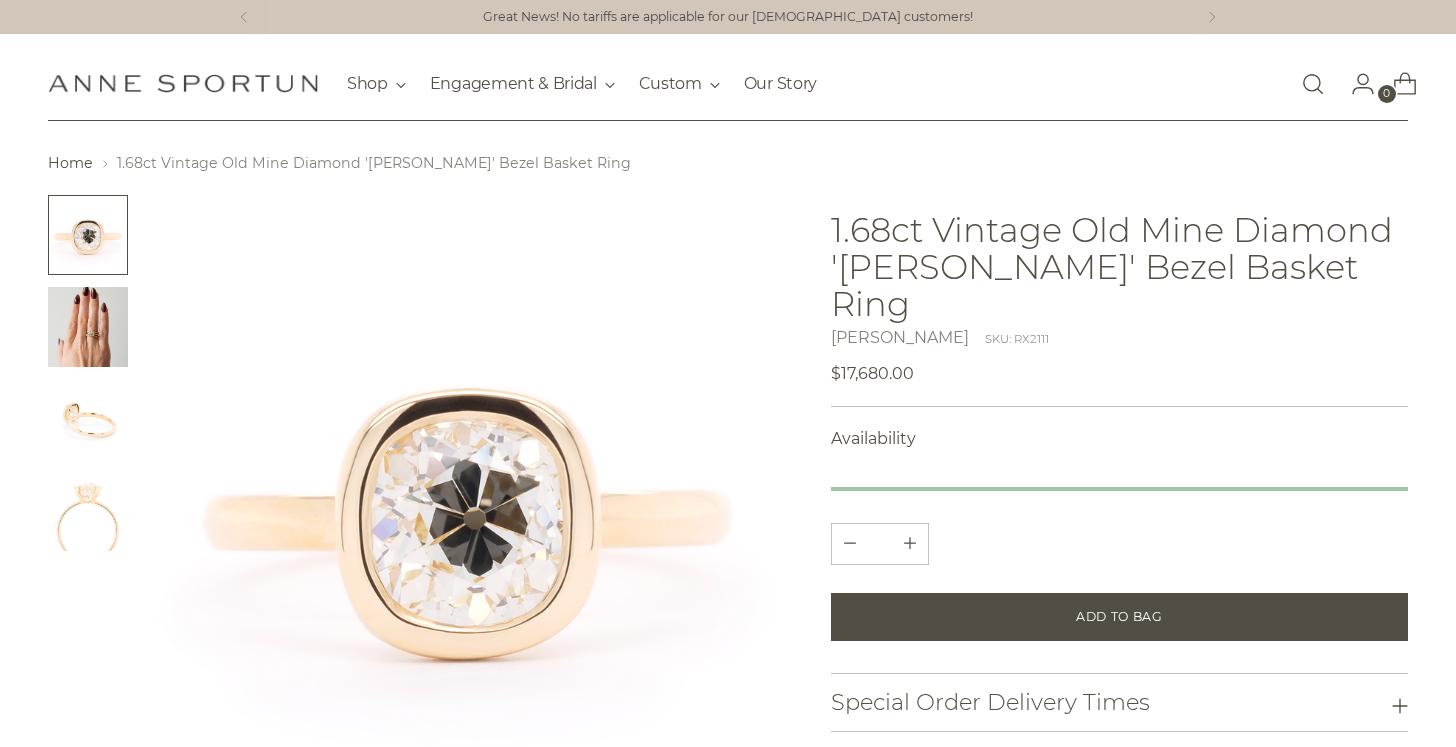 scroll, scrollTop: 0, scrollLeft: 0, axis: both 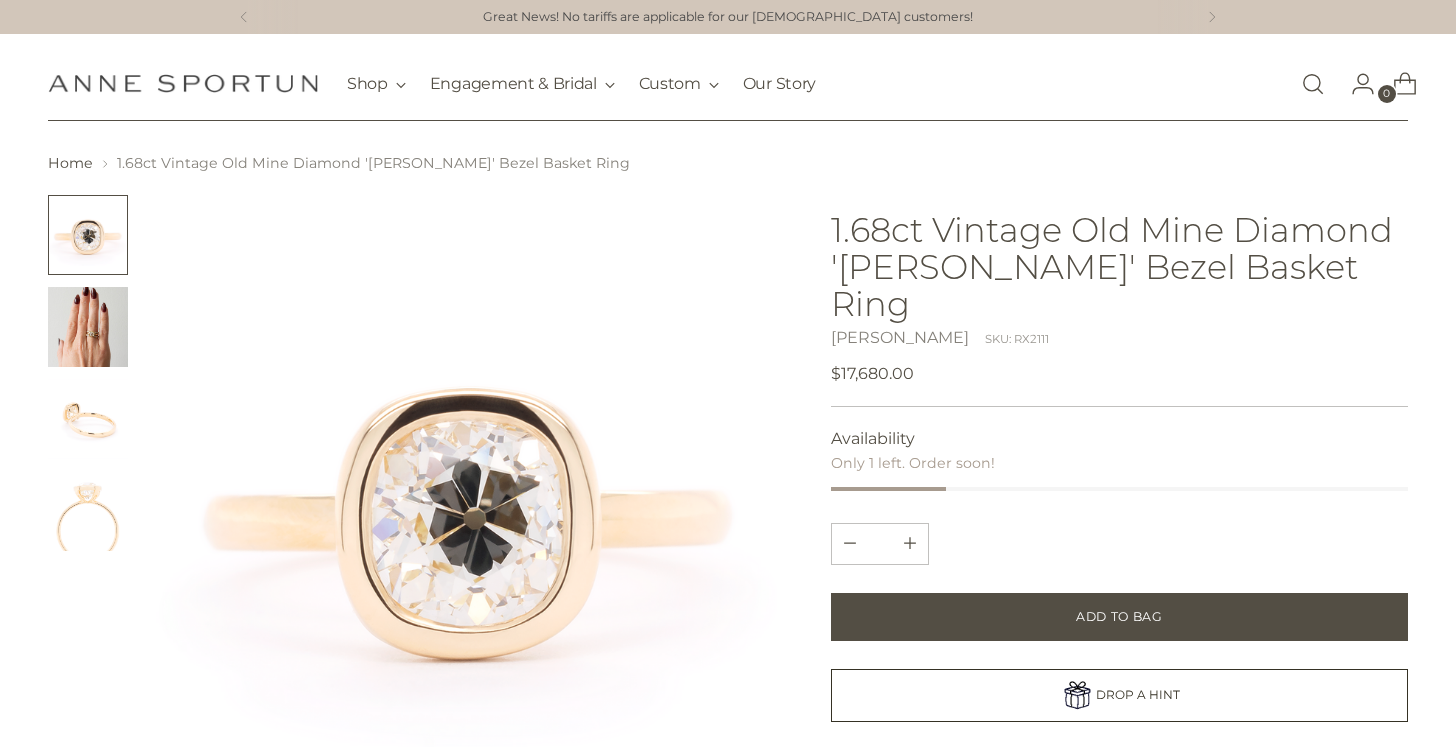 click at bounding box center (88, 327) 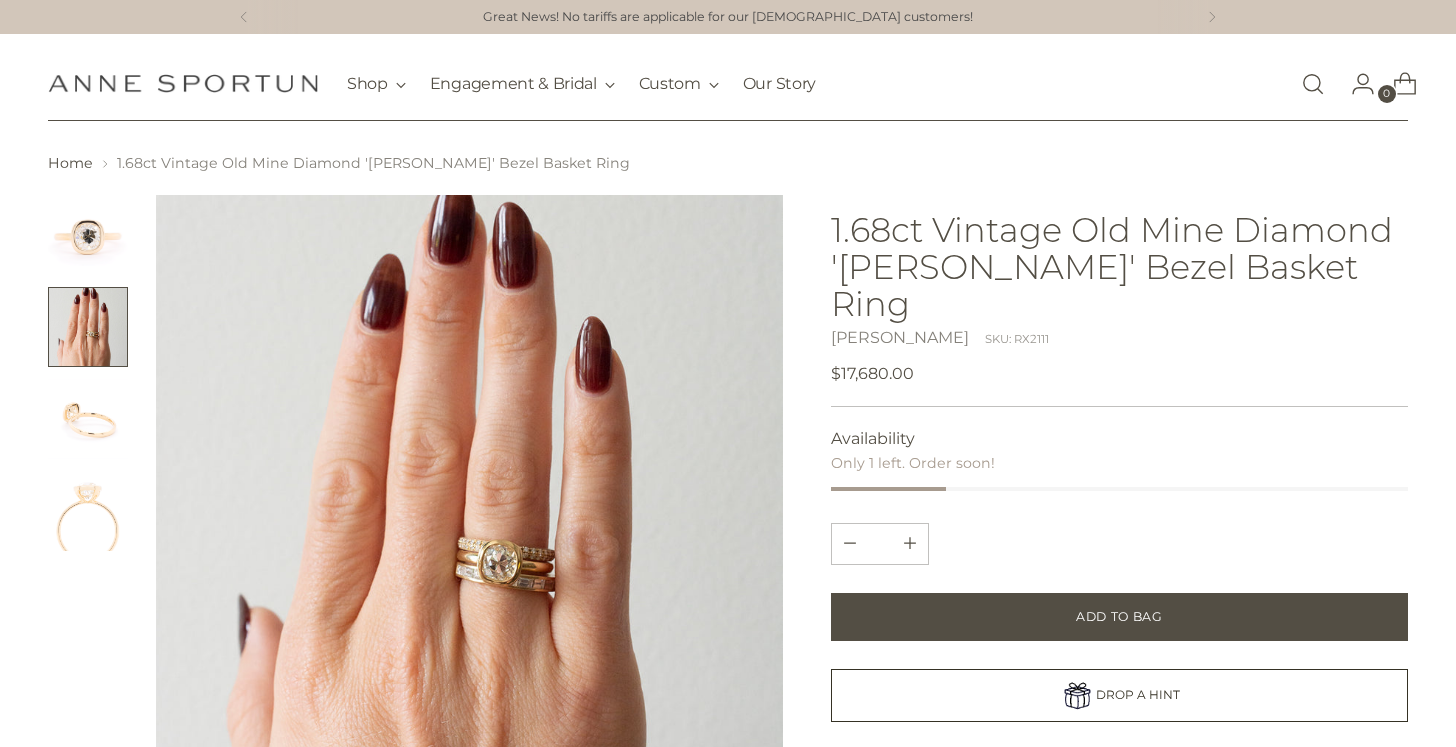 click at bounding box center (88, 419) 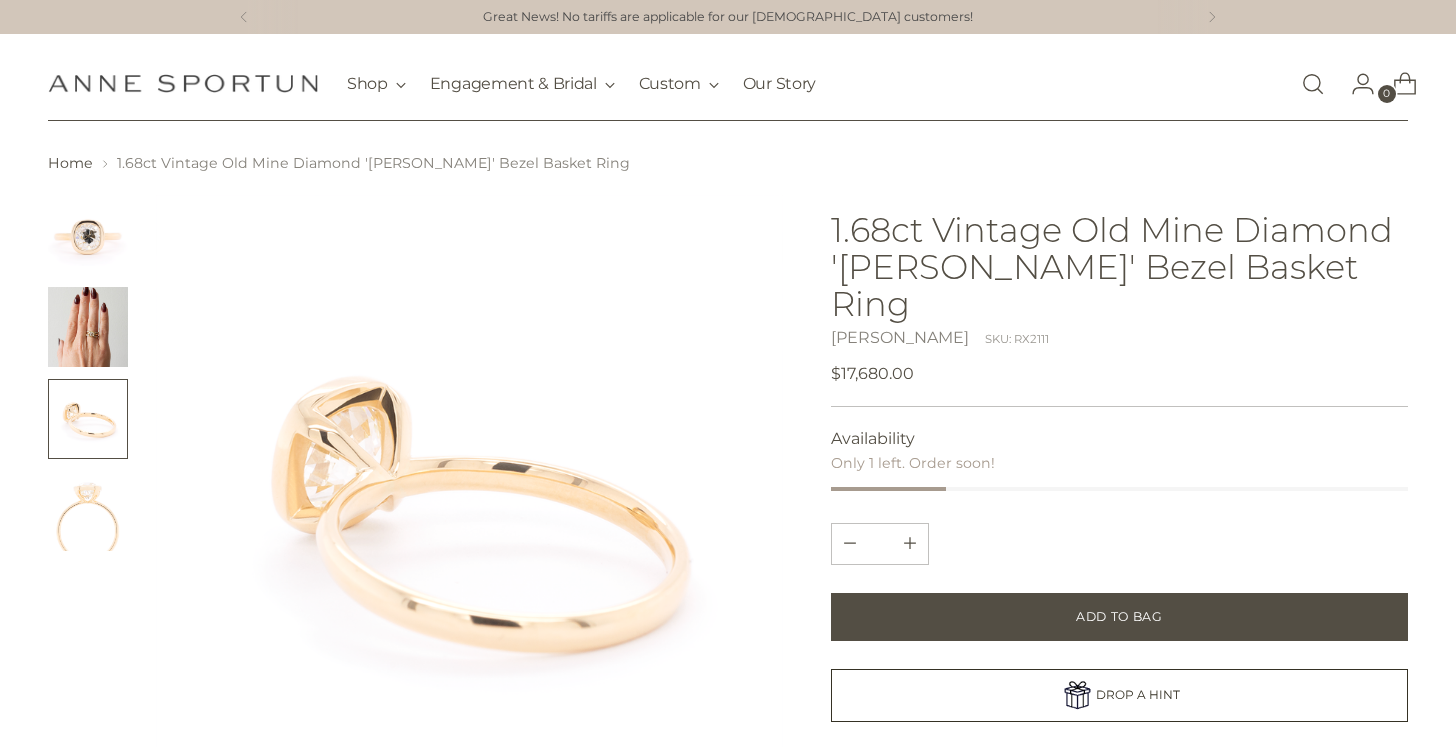click at bounding box center [88, 511] 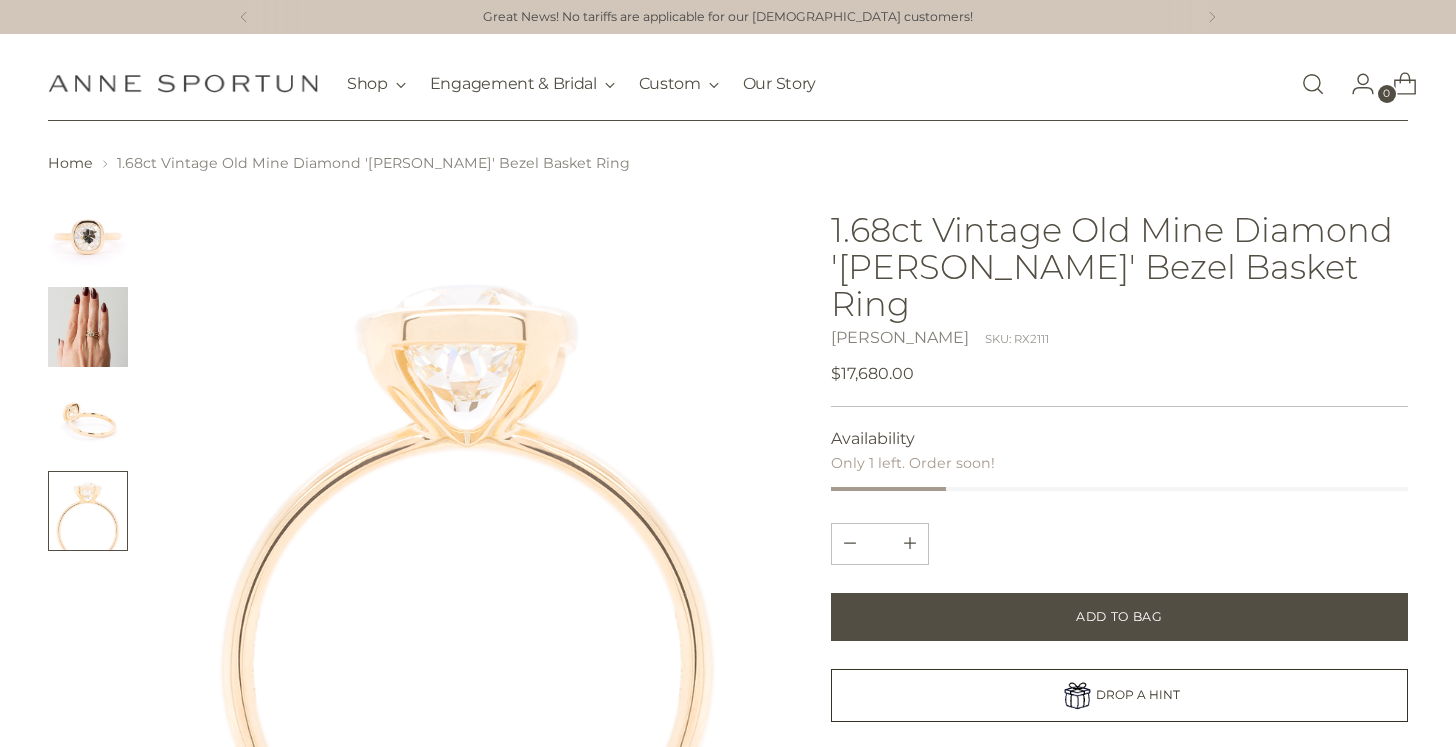 click at bounding box center [88, 419] 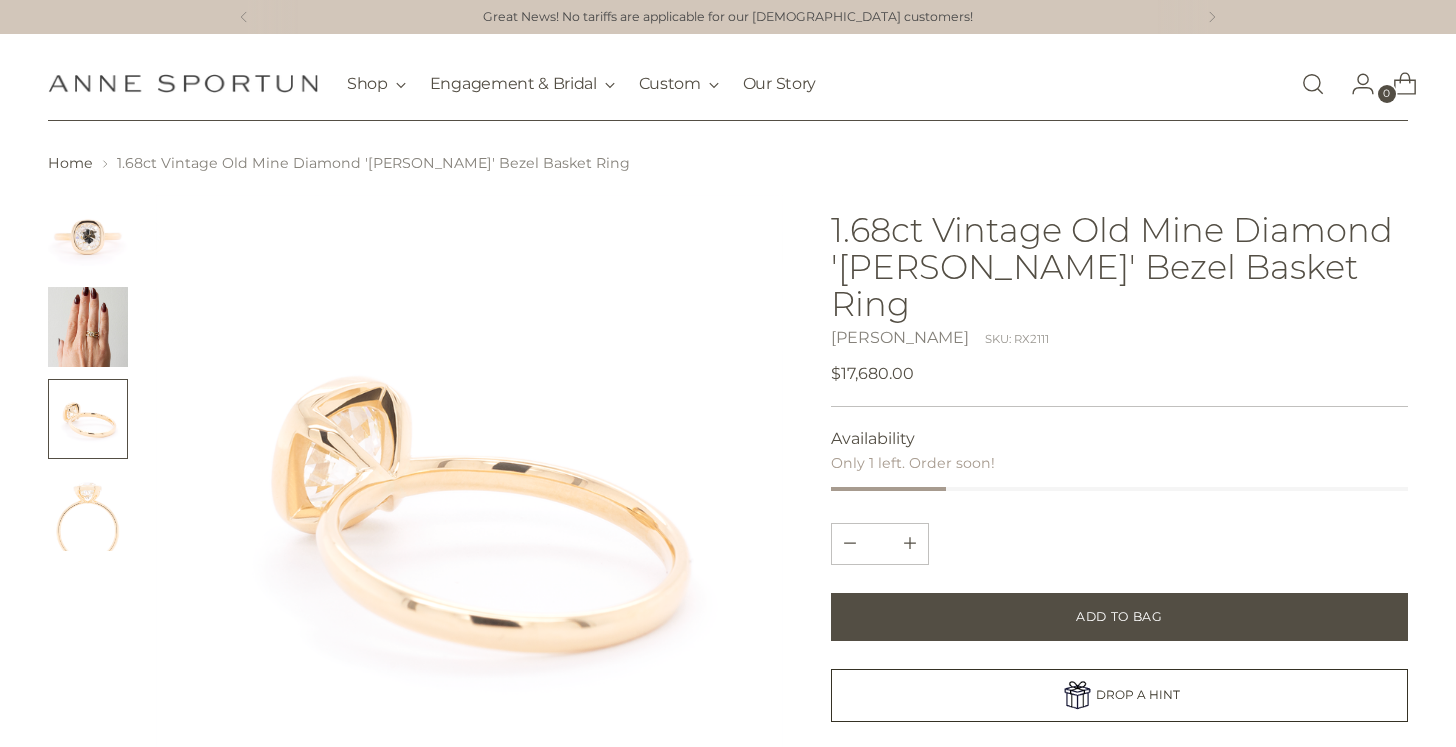 click at bounding box center [88, 235] 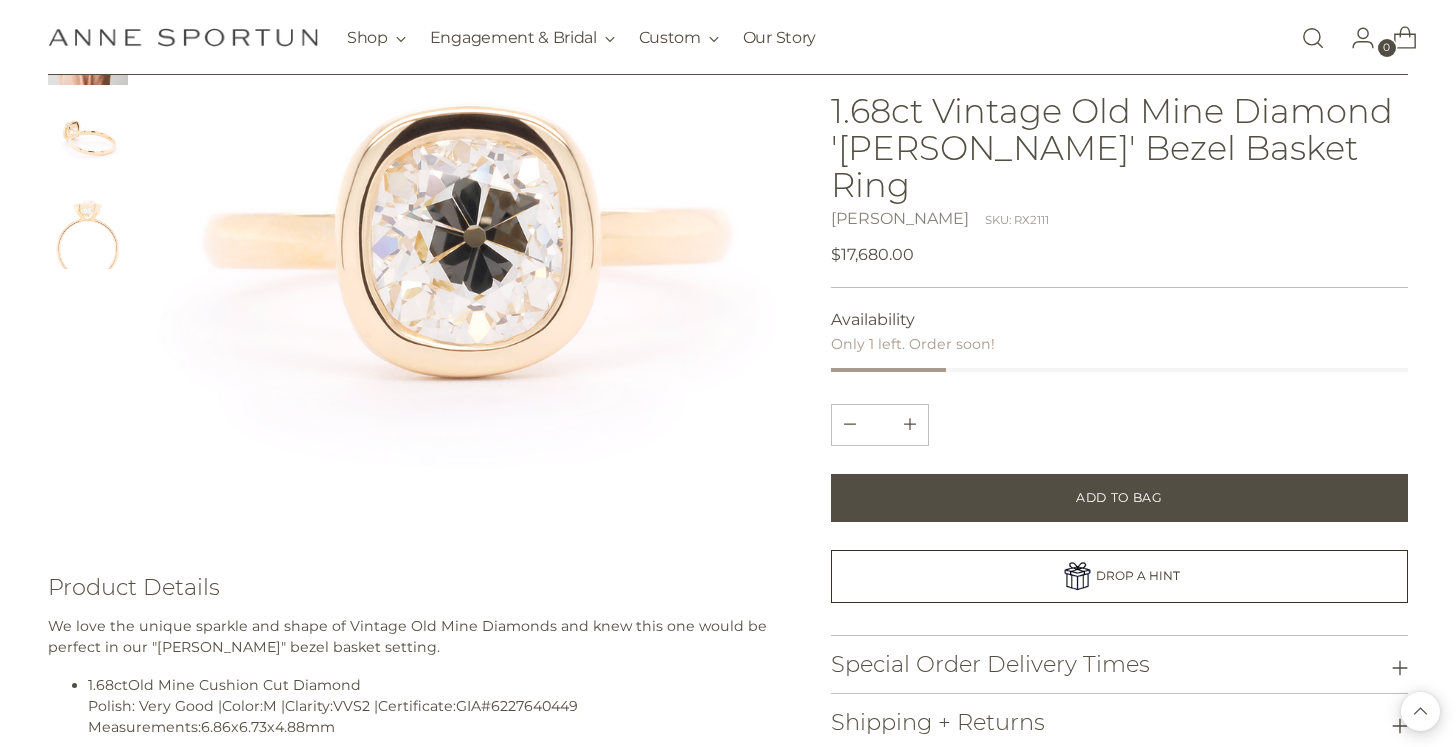 scroll, scrollTop: 0, scrollLeft: 0, axis: both 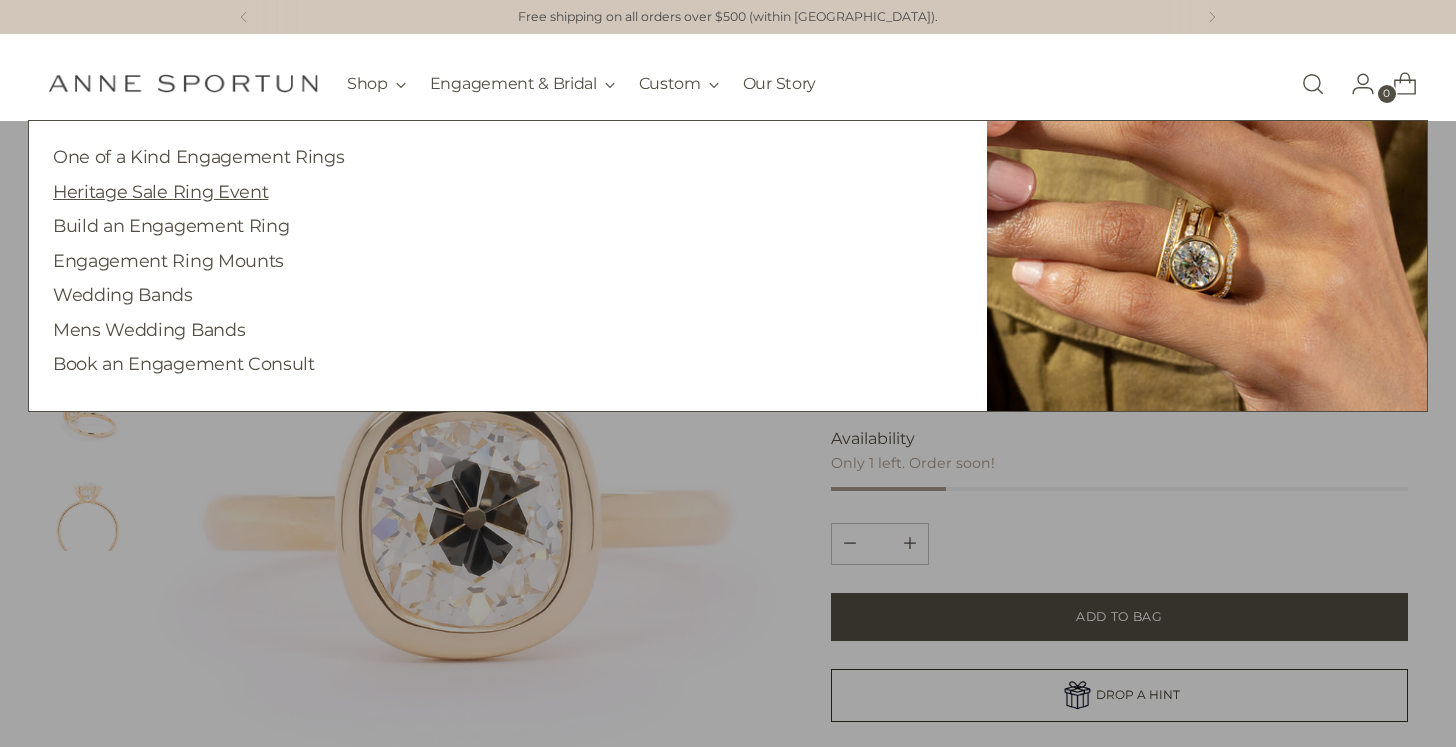 click on "Heritage Sale Ring Event" at bounding box center (160, 191) 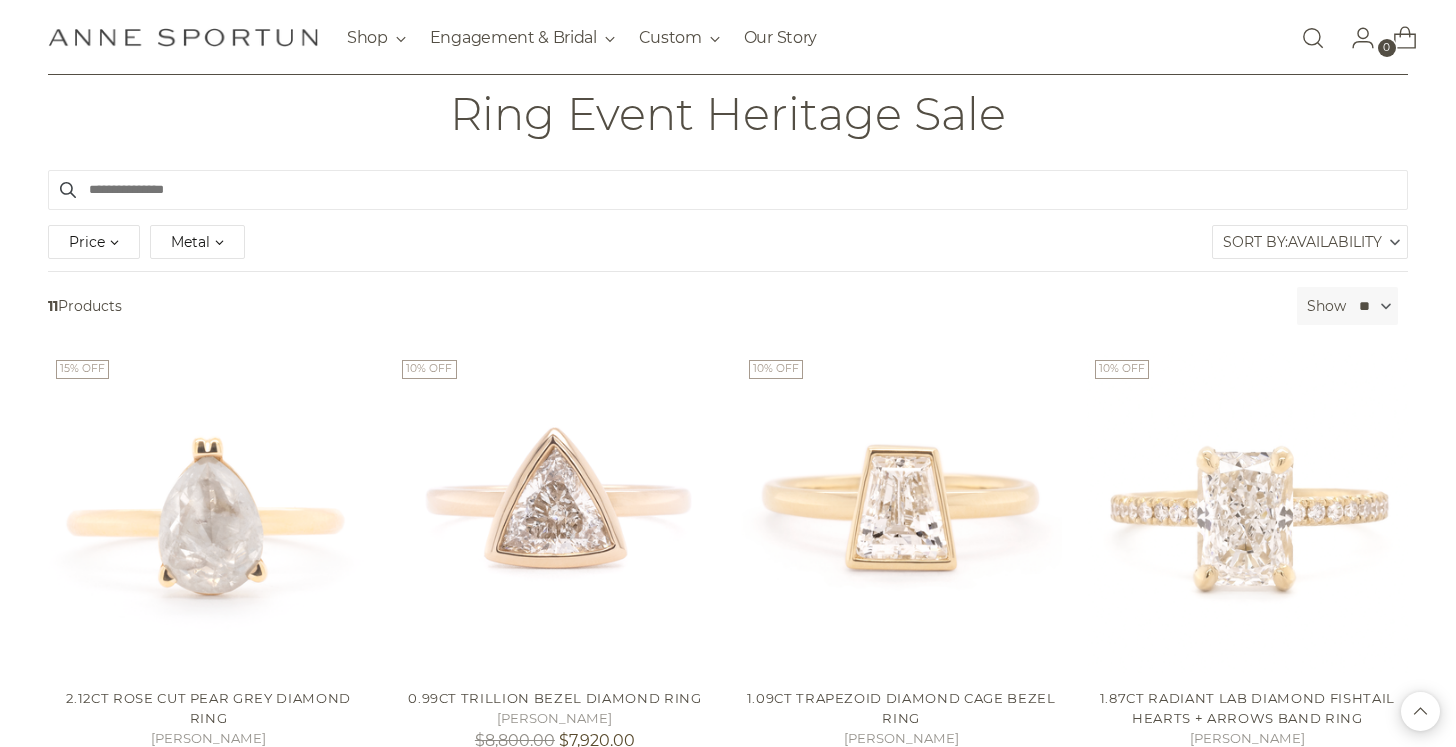 scroll, scrollTop: 0, scrollLeft: 0, axis: both 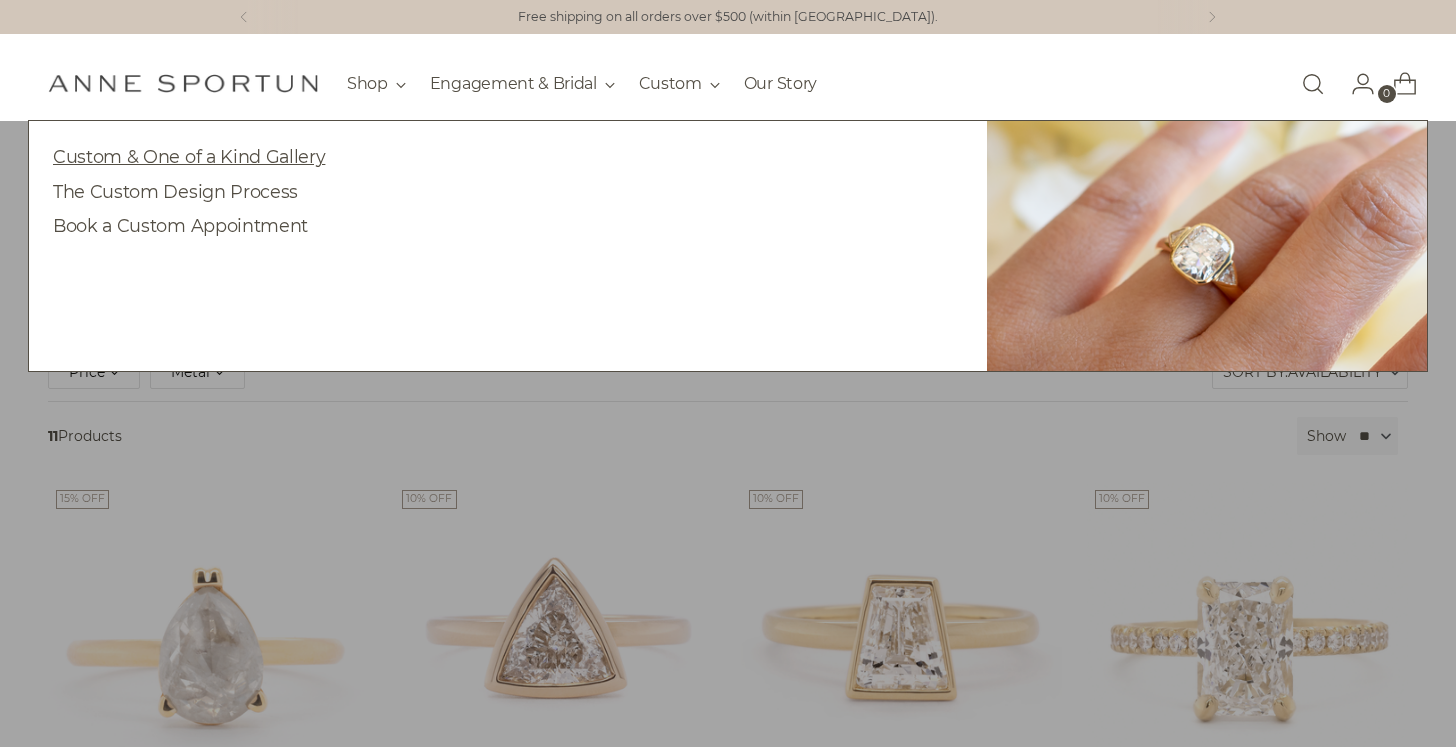 click on "Custom & One of a Kind Gallery" at bounding box center [189, 156] 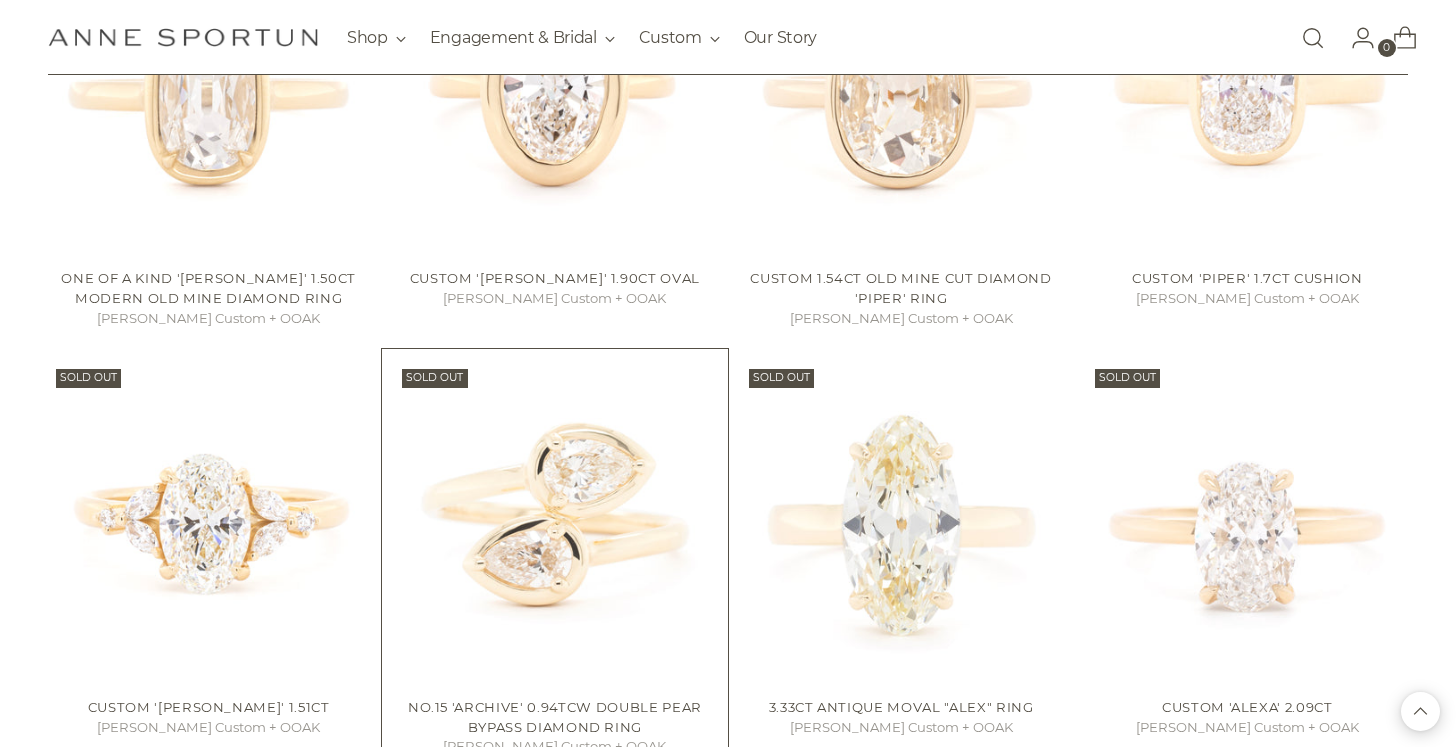 scroll, scrollTop: 1517, scrollLeft: 0, axis: vertical 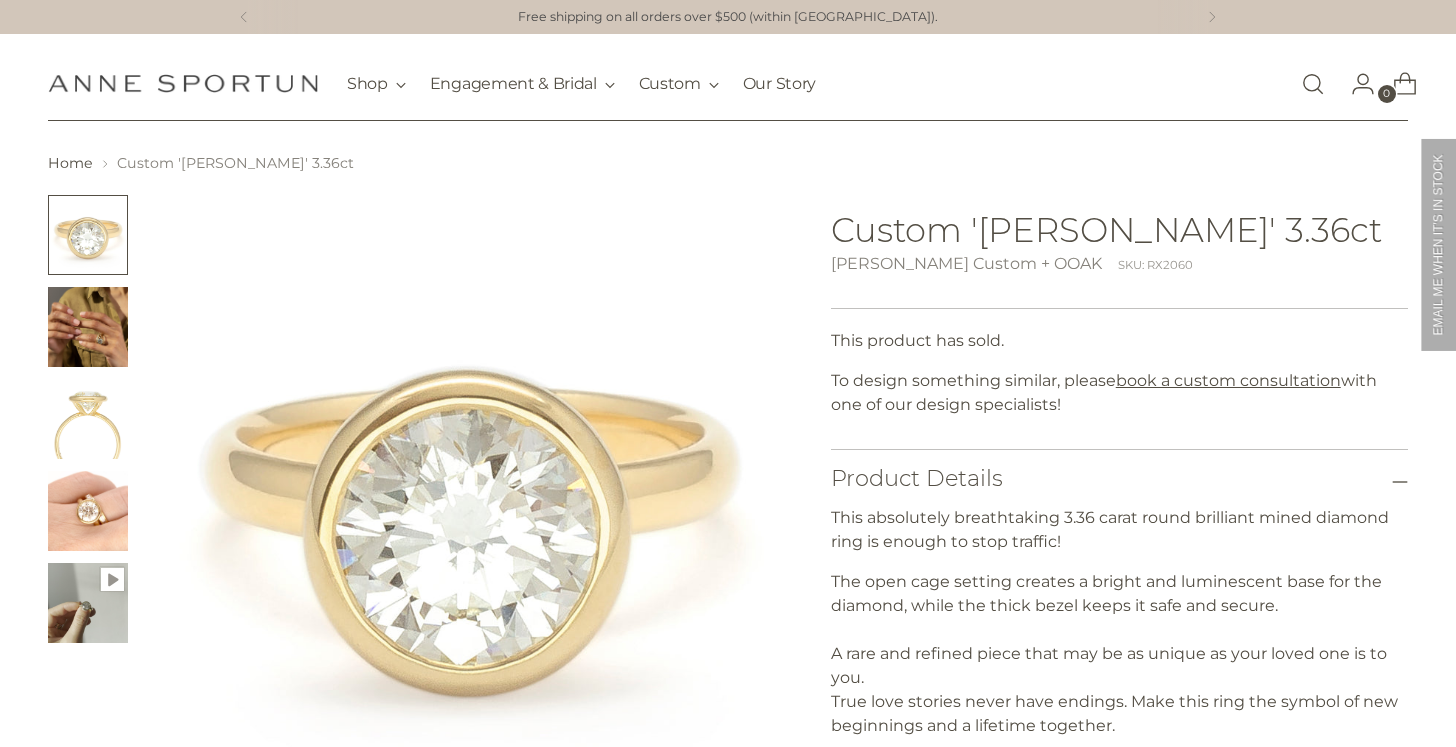 click at bounding box center (88, 327) 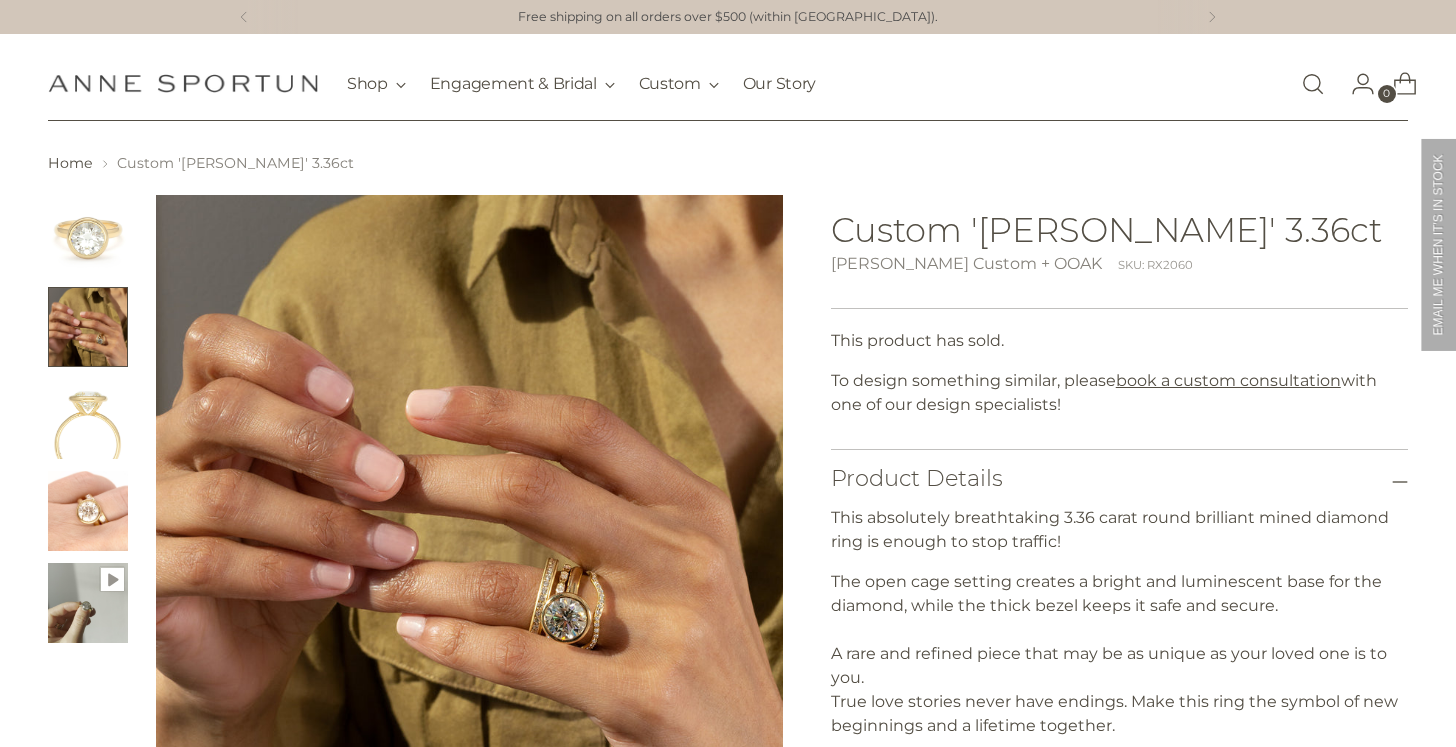 click at bounding box center [88, 419] 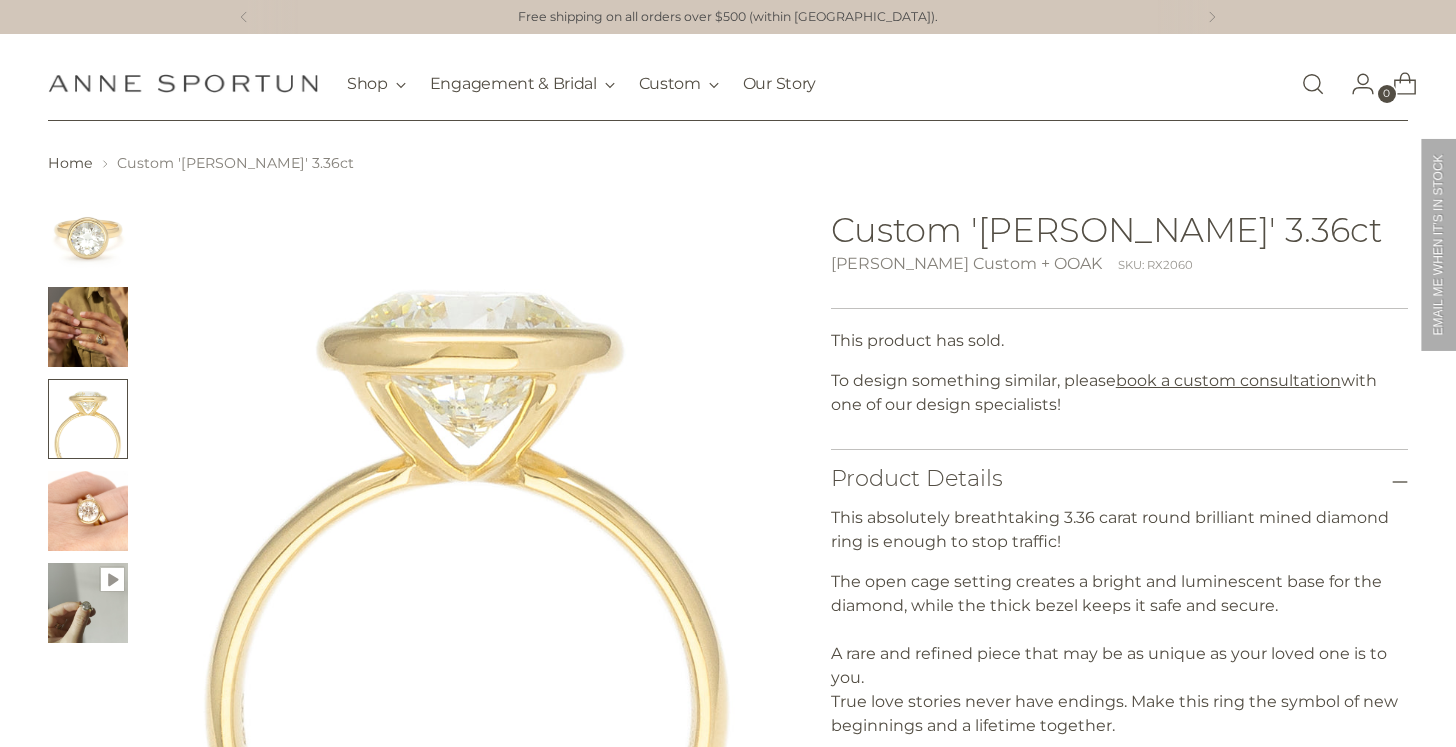 click at bounding box center (88, 511) 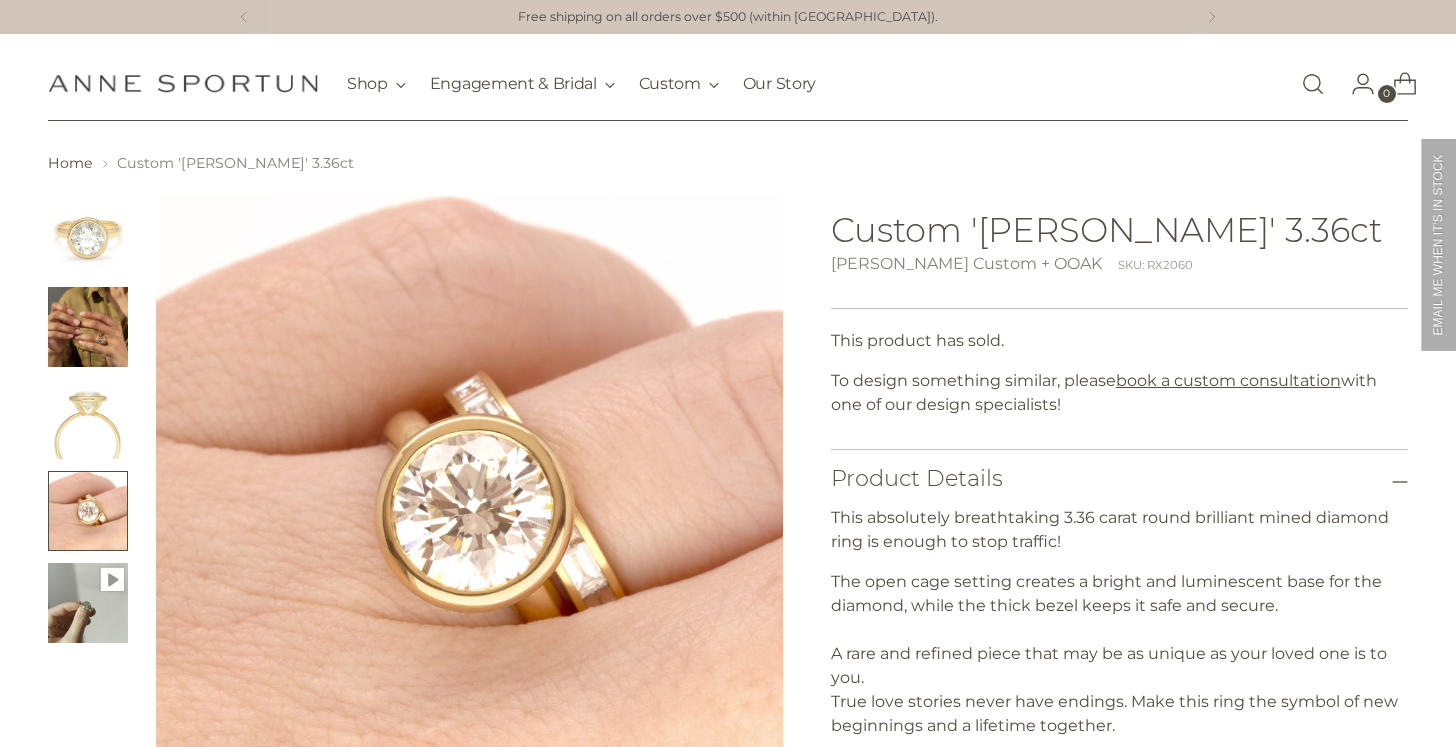 click at bounding box center [88, 603] 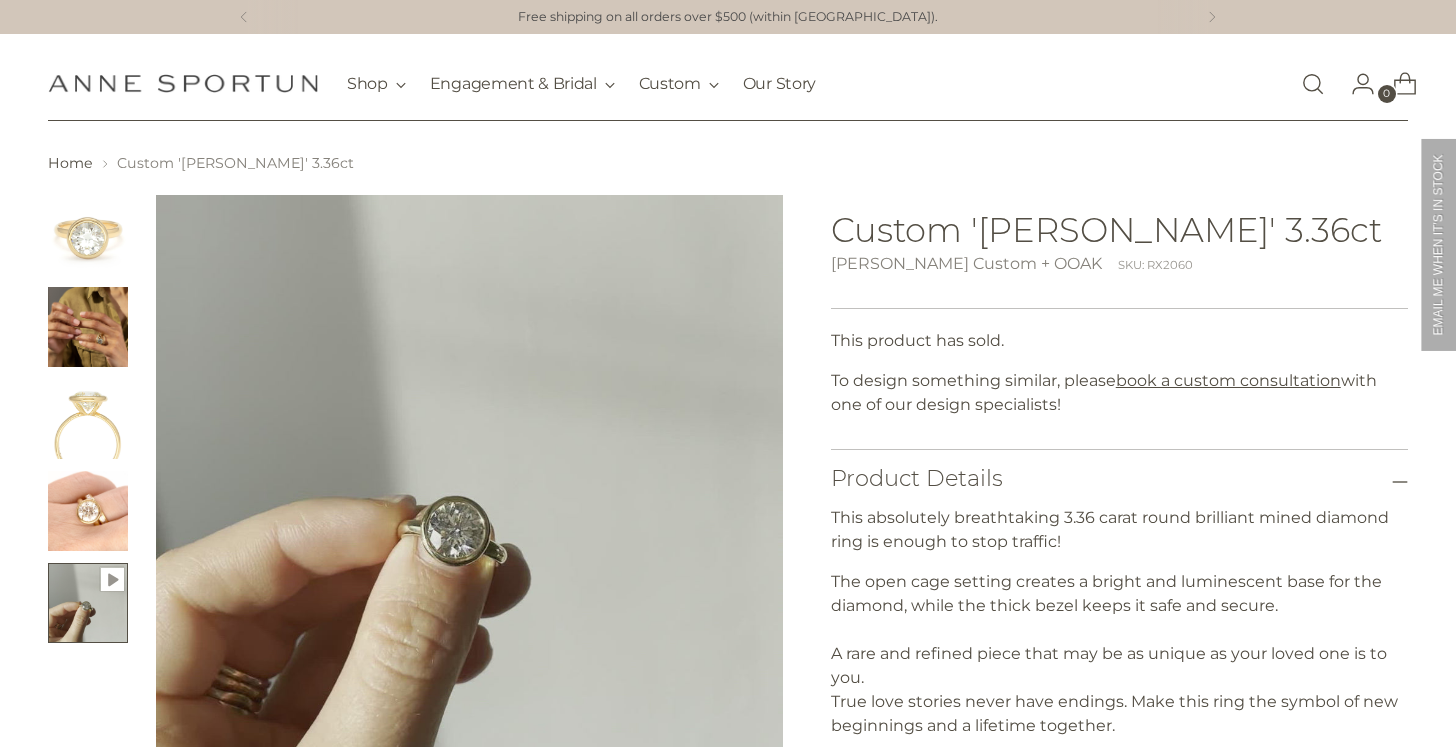 click at bounding box center (88, 512) 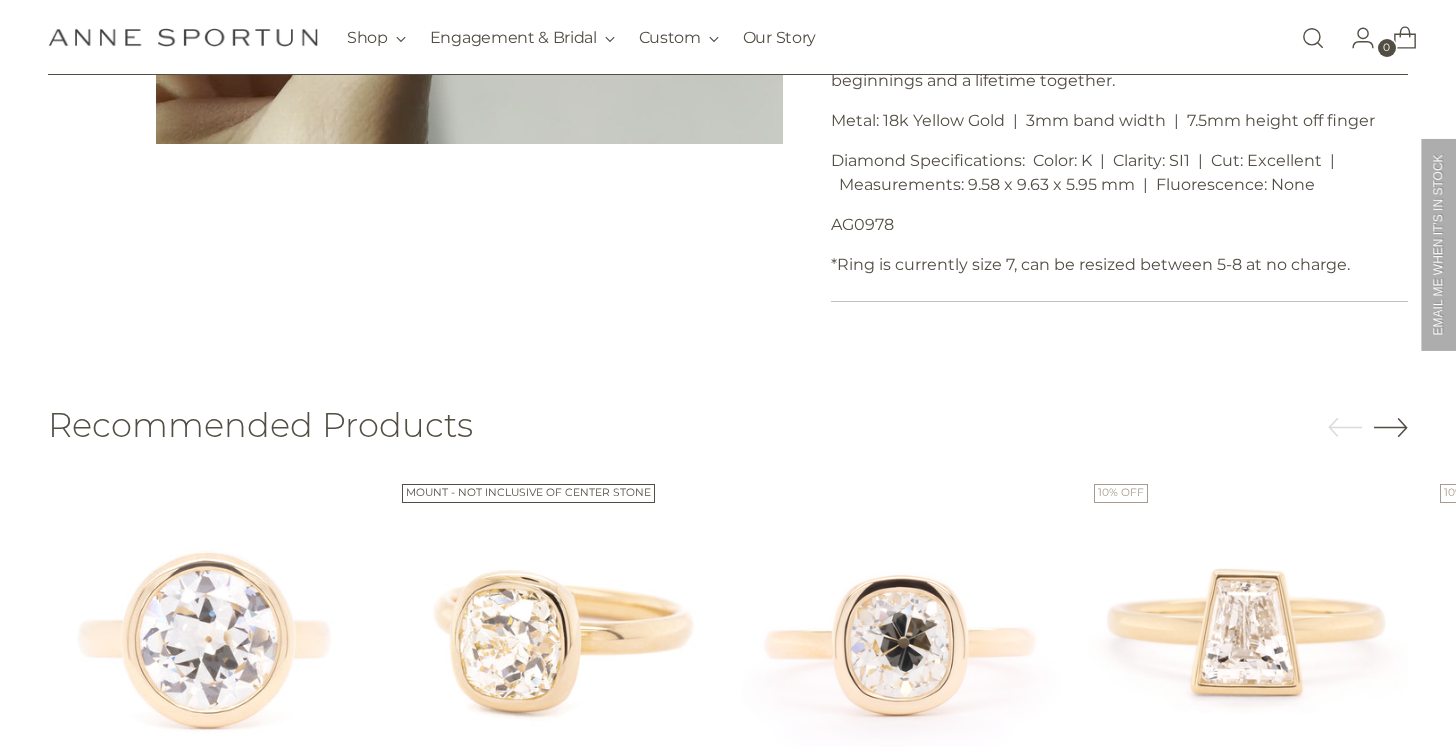 scroll, scrollTop: 888, scrollLeft: 0, axis: vertical 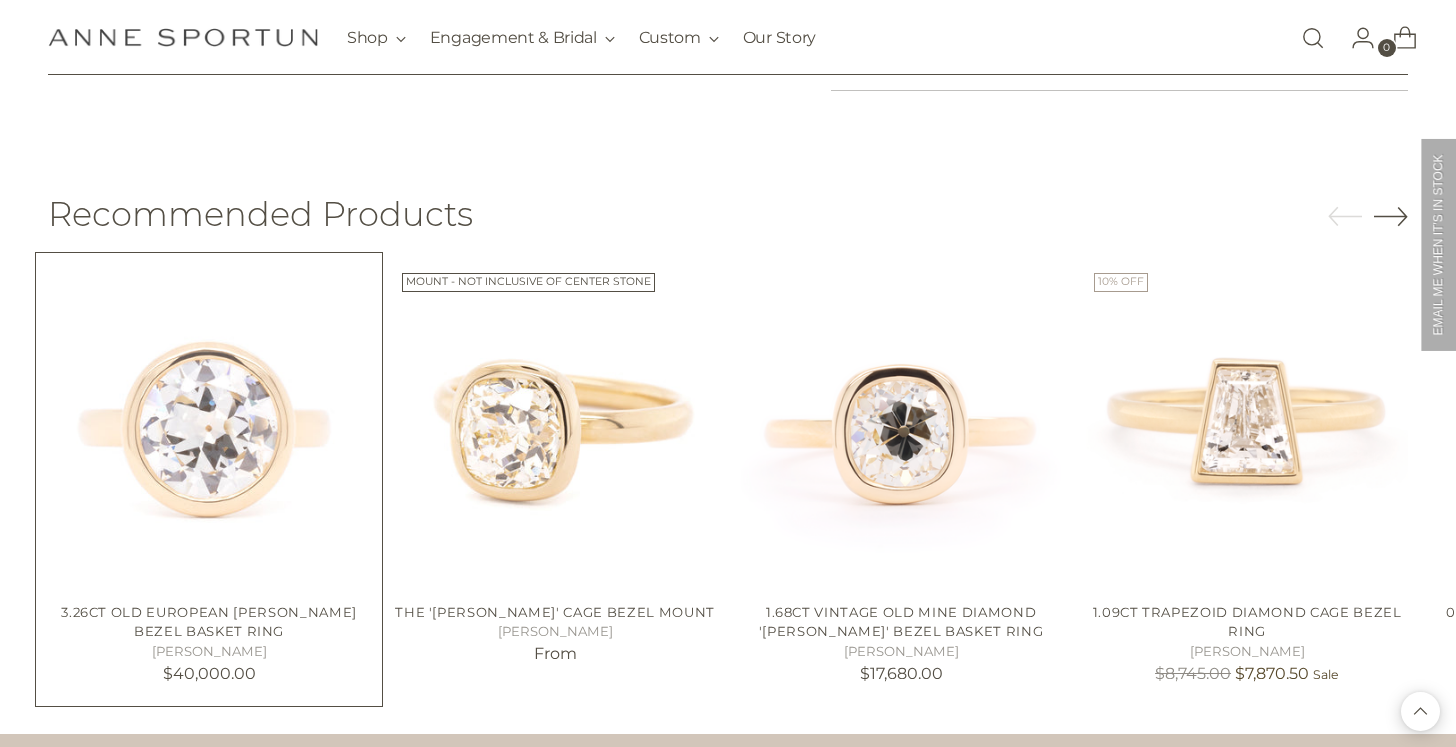 click on "3.26ct Old European [PERSON_NAME] Bezel Basket Ring
[PERSON_NAME]
$40,000.00
Unit price
/ per" at bounding box center [209, 640] 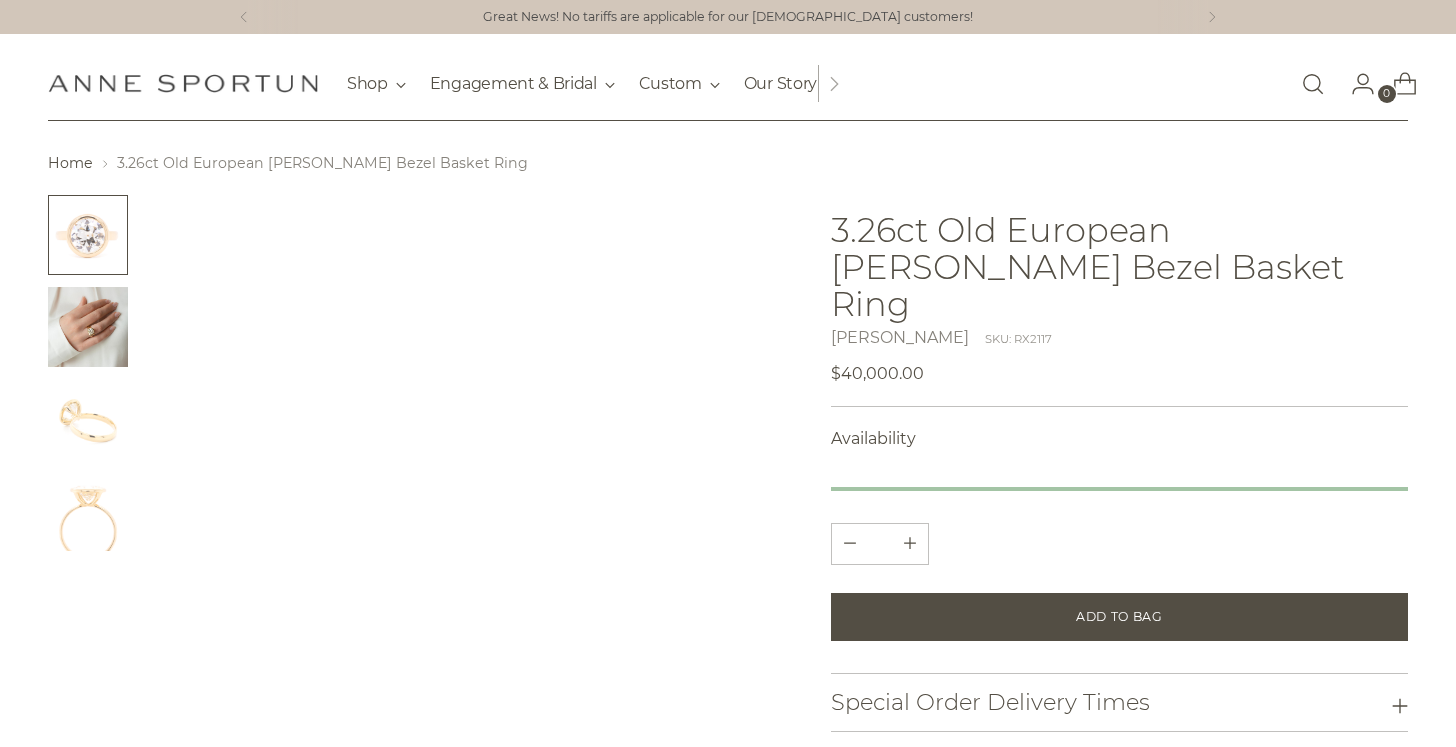 scroll, scrollTop: 0, scrollLeft: 0, axis: both 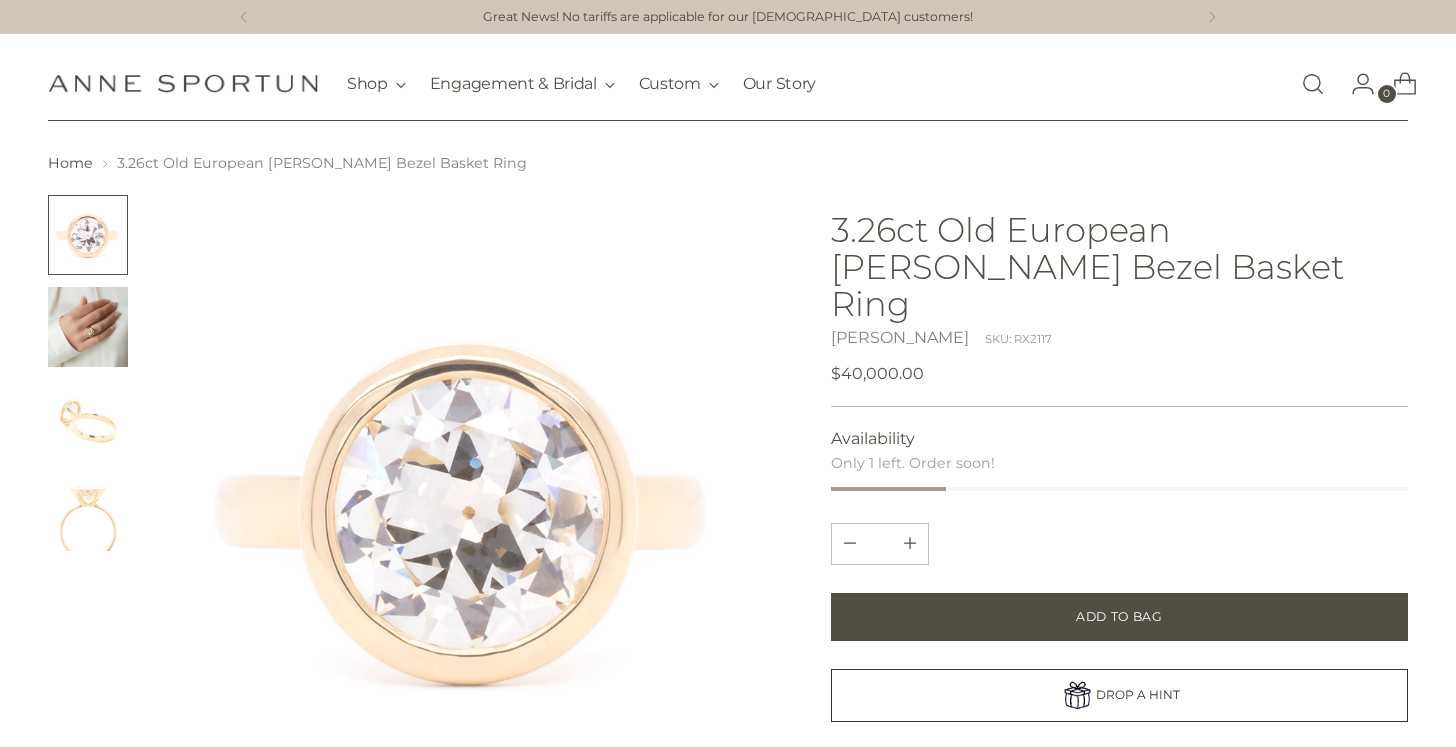 click at bounding box center [88, 327] 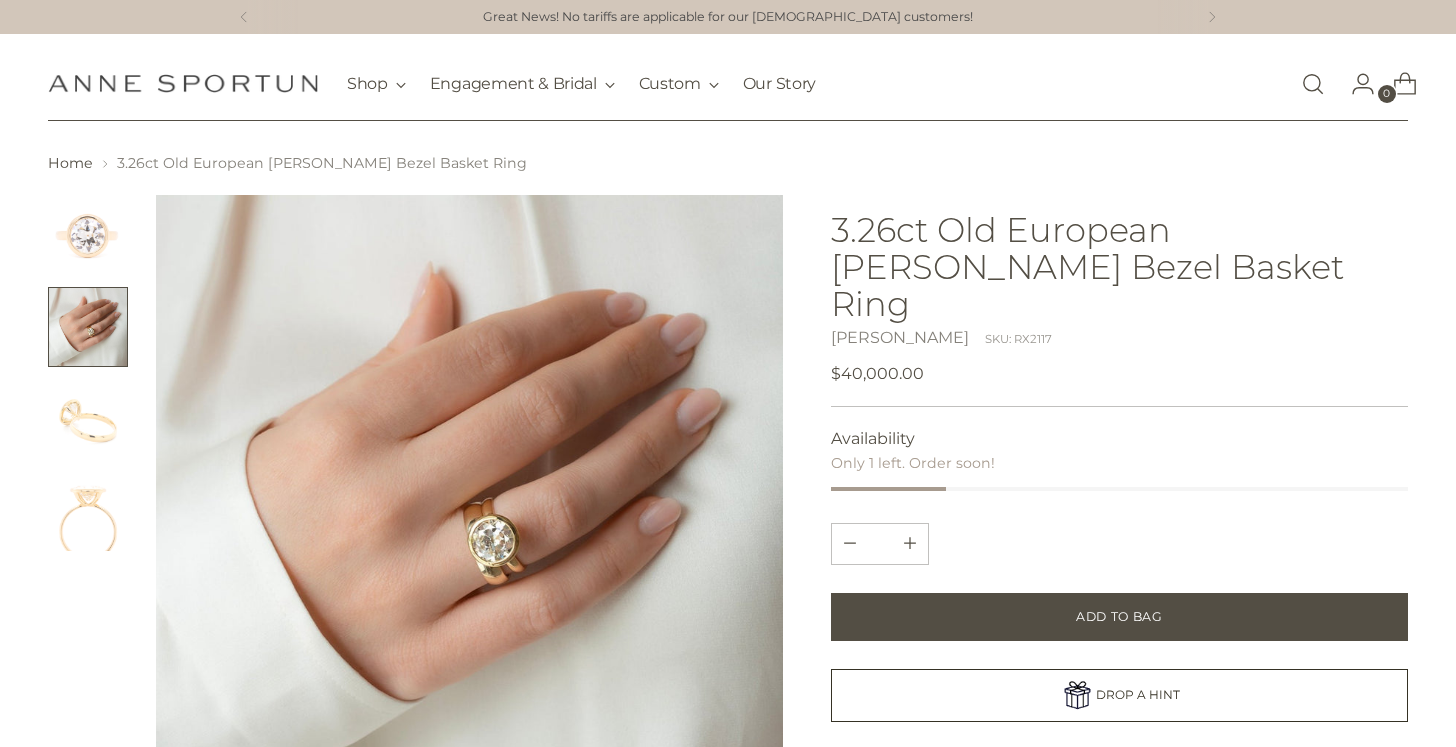 click at bounding box center [88, 419] 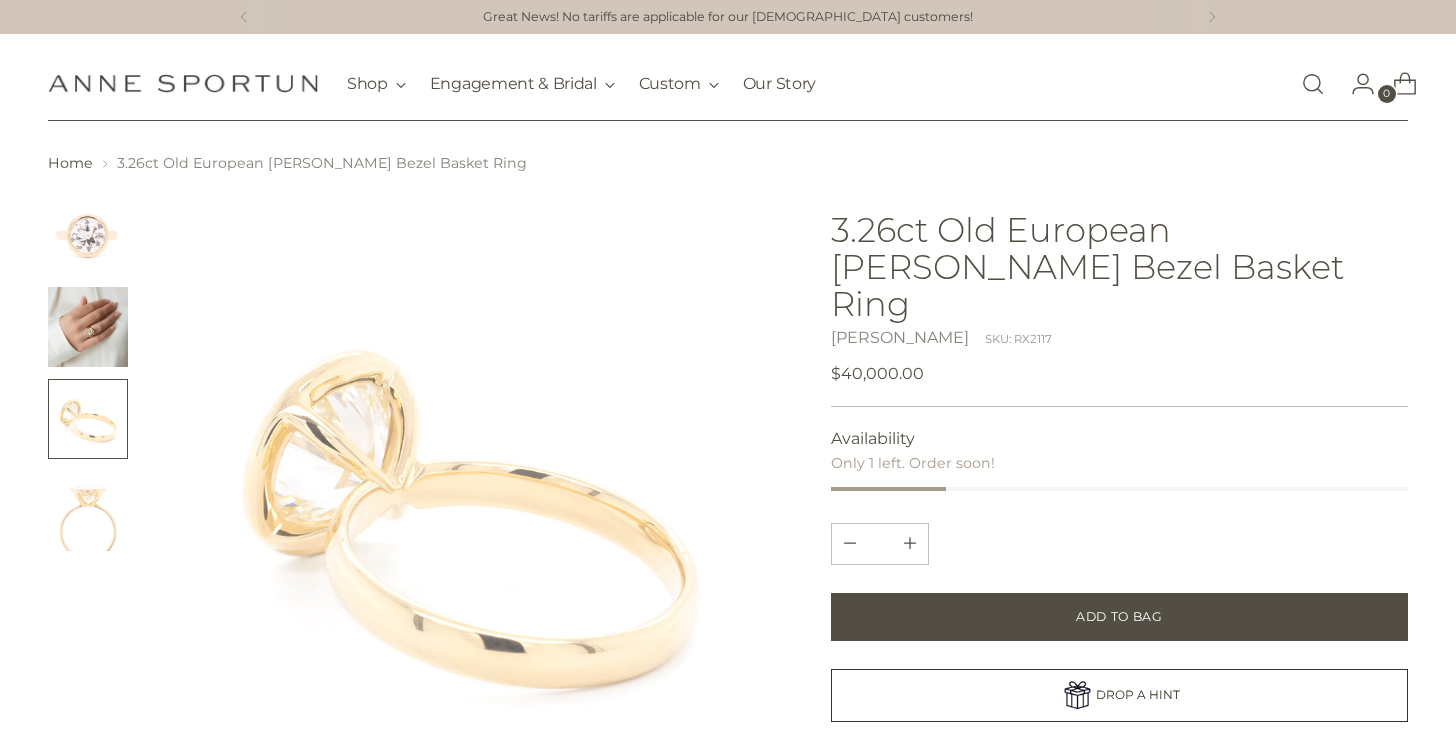 click at bounding box center [88, 511] 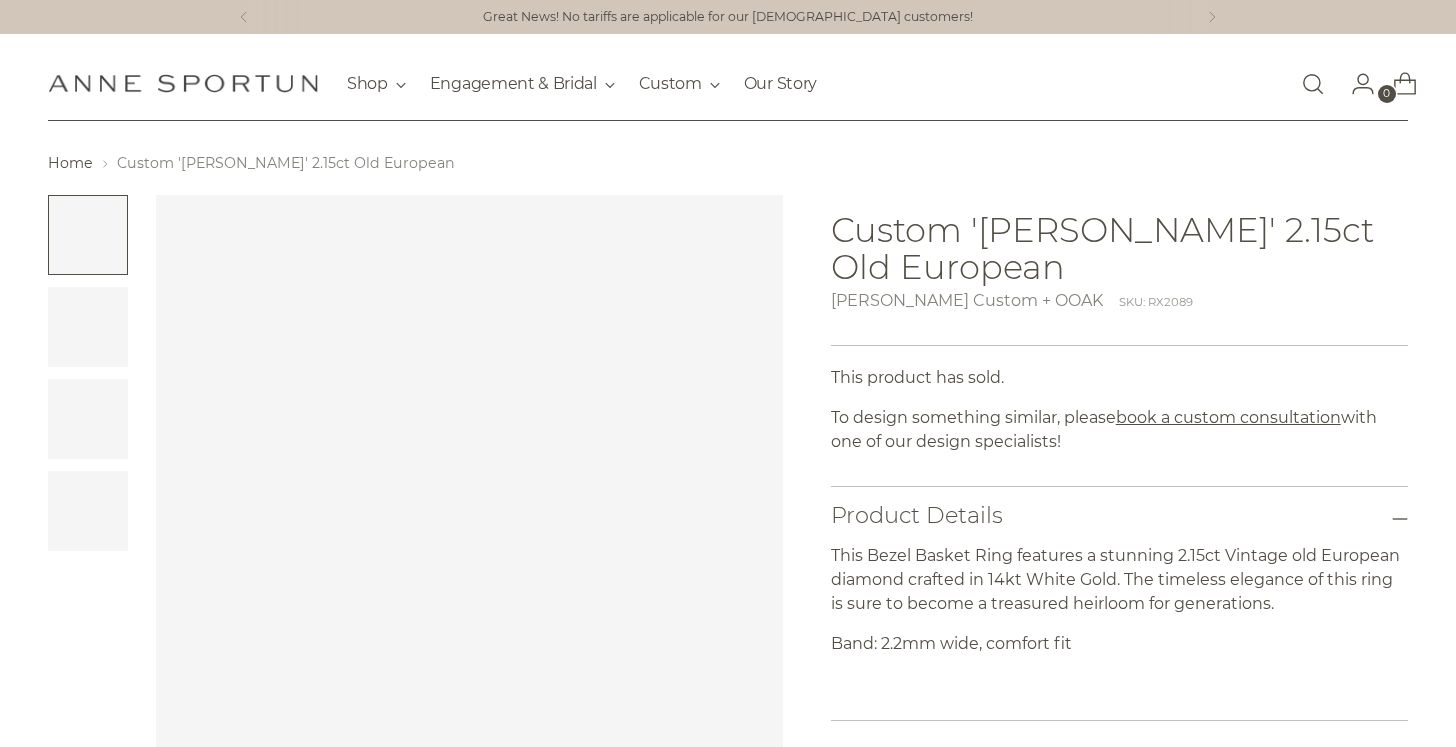 scroll, scrollTop: 0, scrollLeft: 0, axis: both 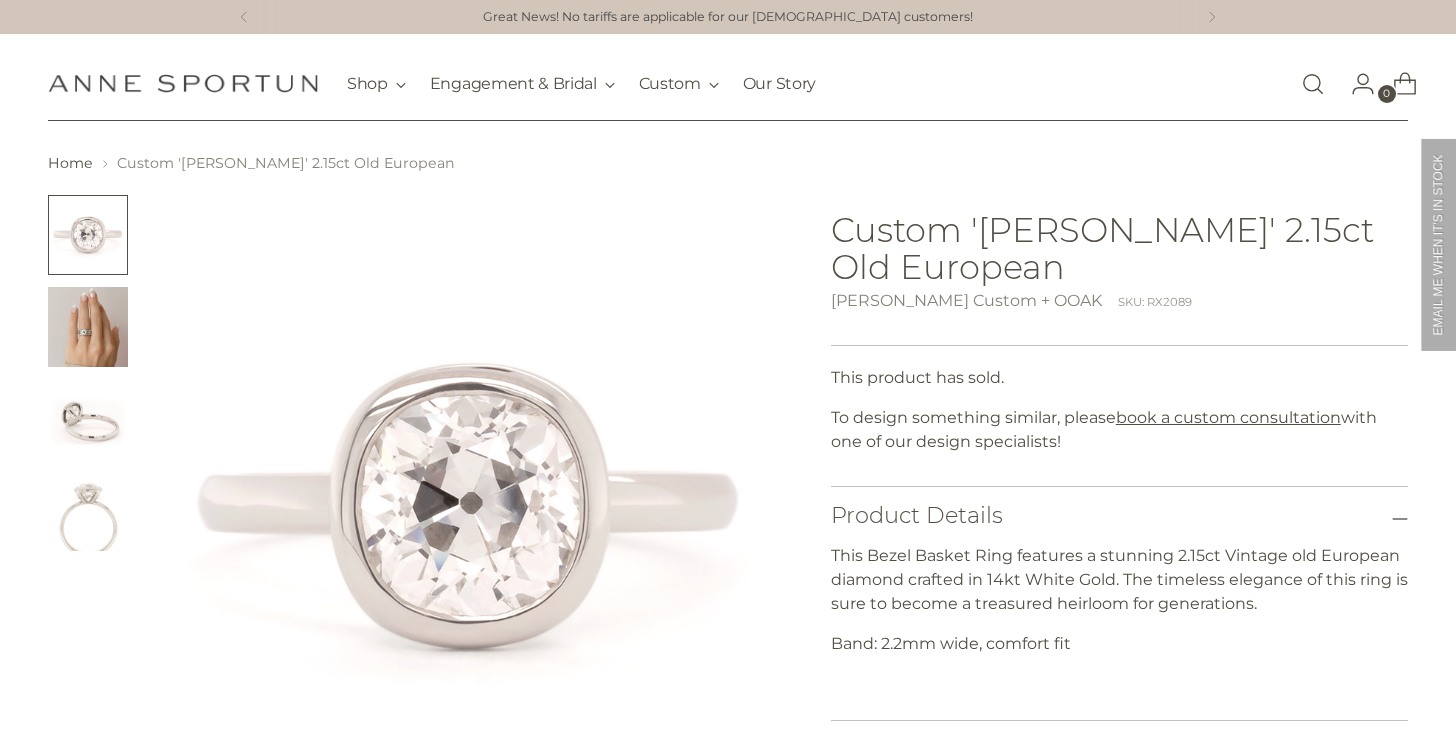 click at bounding box center (88, 327) 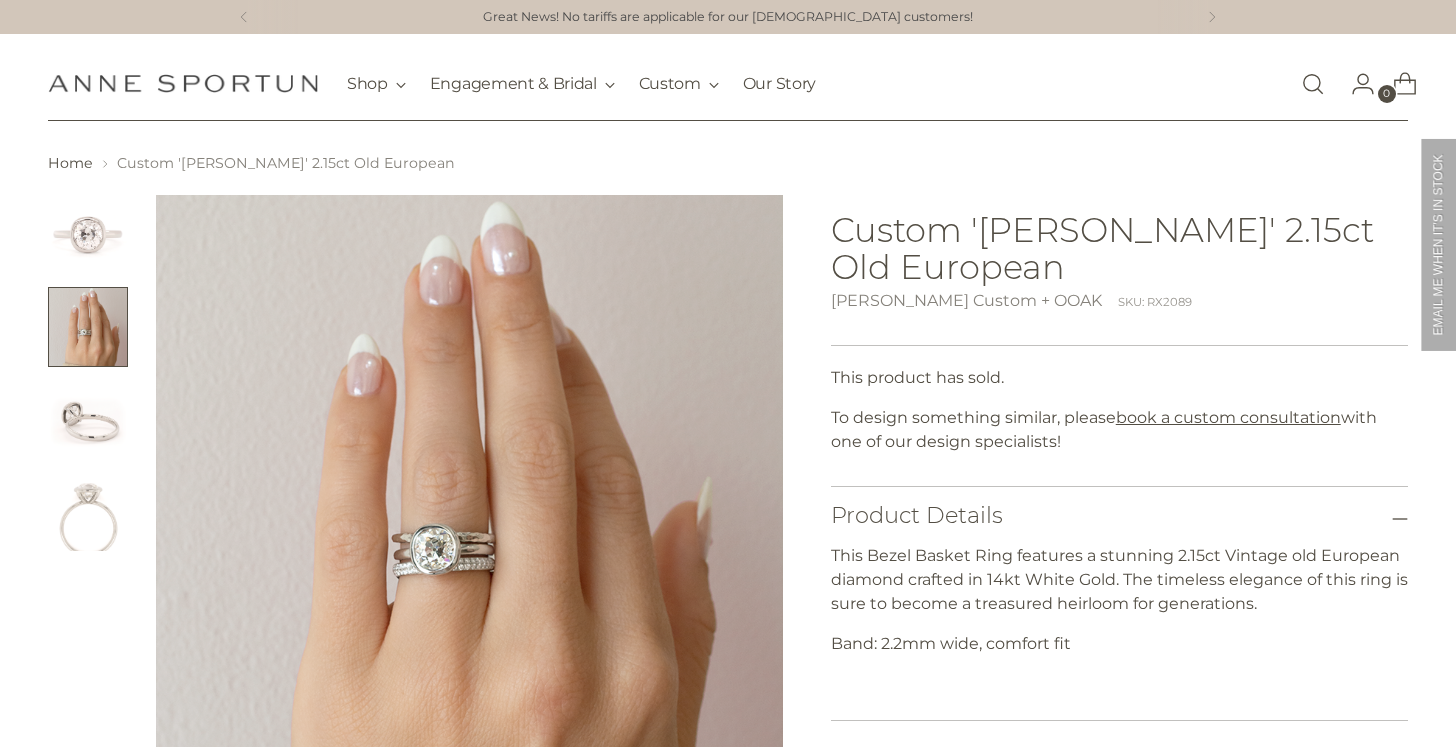 click at bounding box center [88, 419] 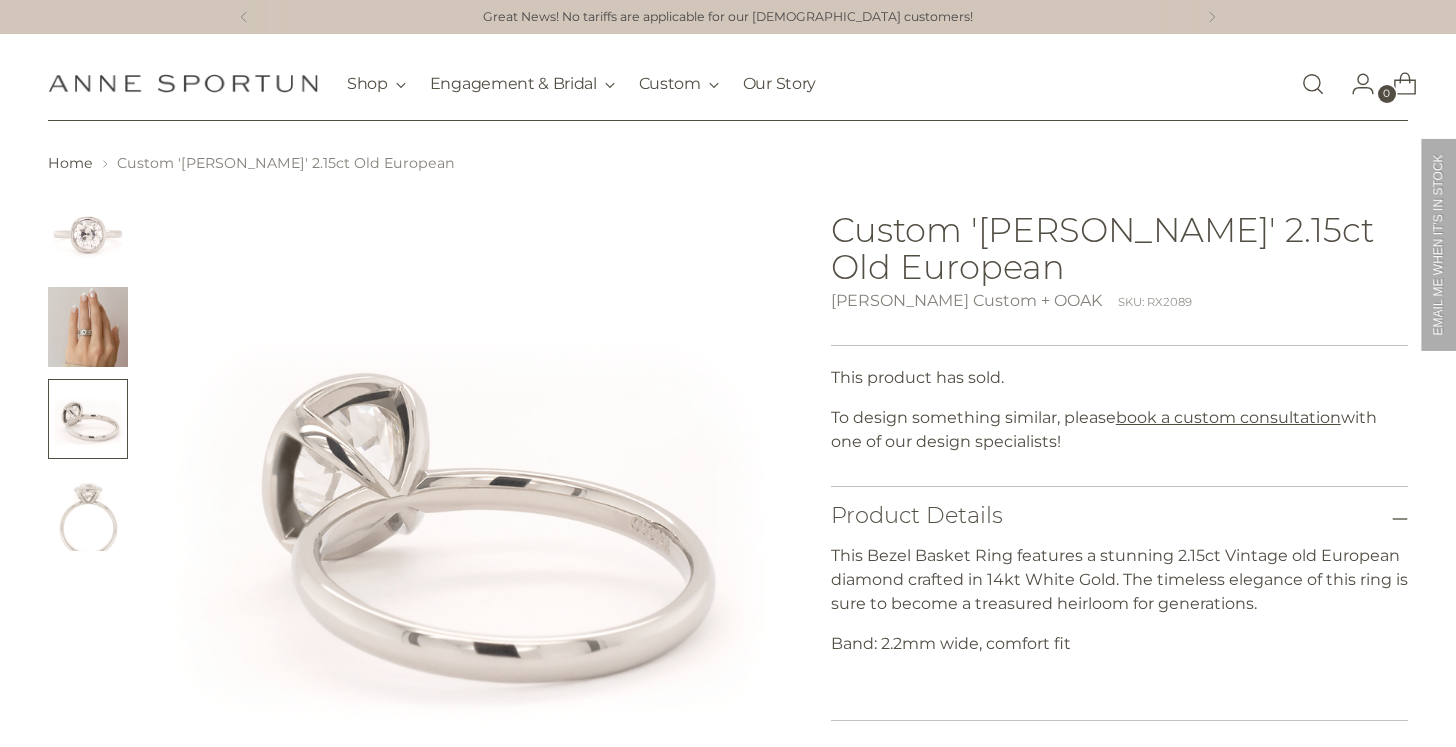 click at bounding box center [88, 511] 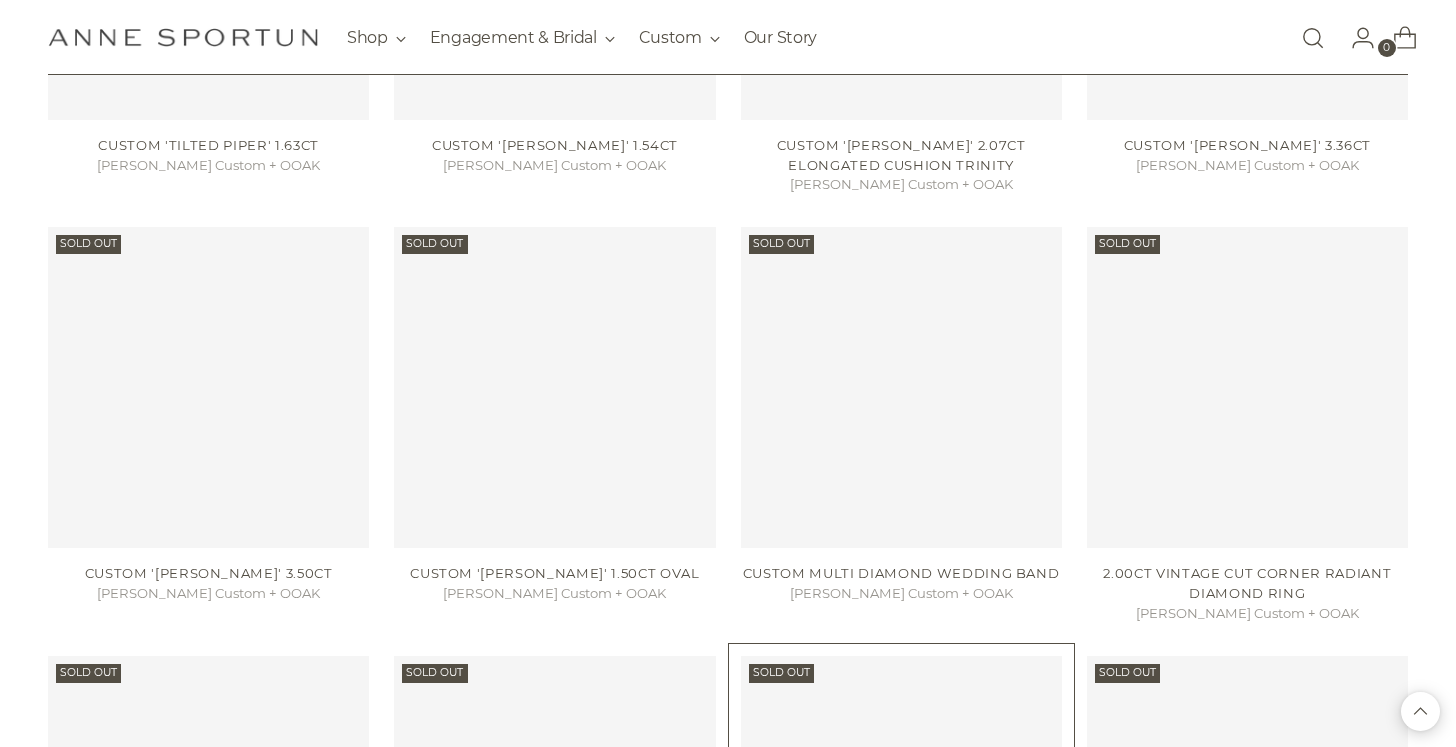 scroll, scrollTop: 4893, scrollLeft: 0, axis: vertical 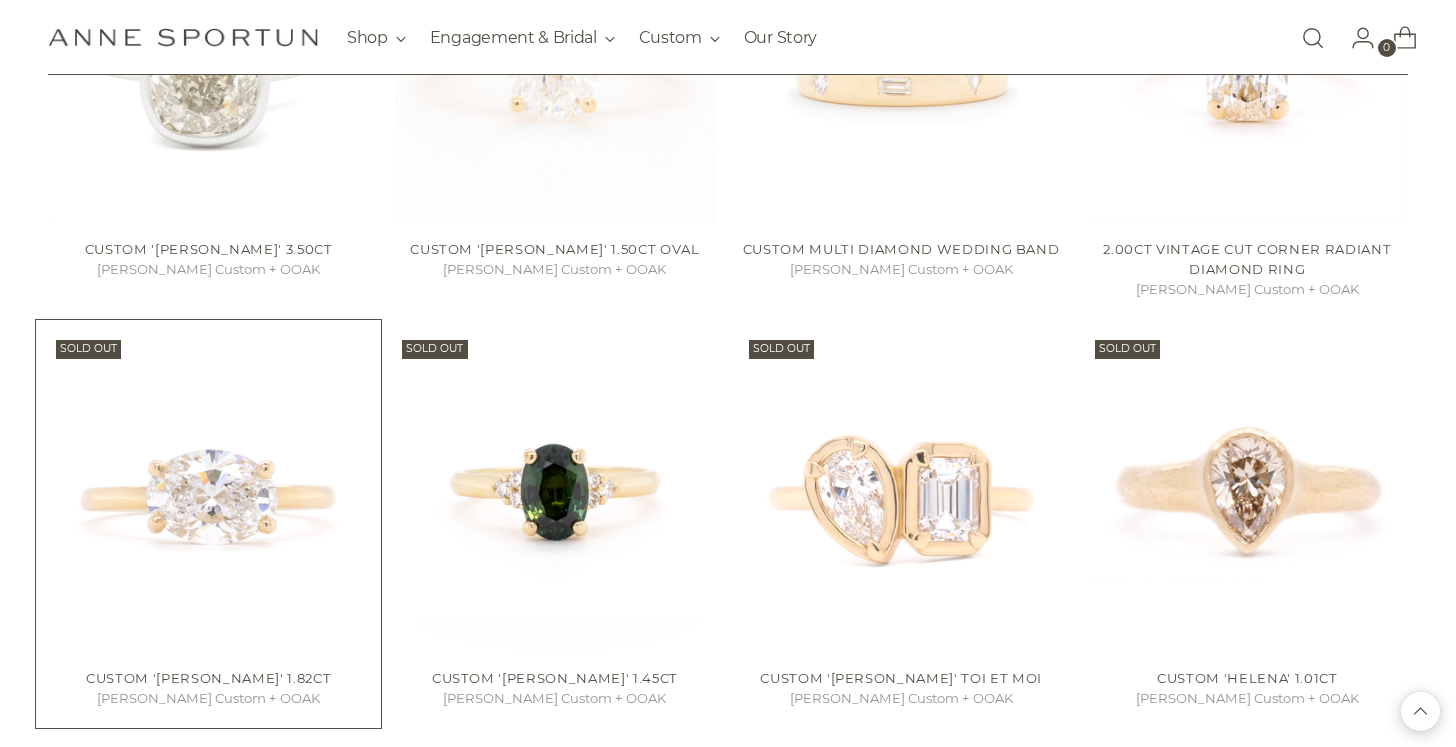 click at bounding box center [0, 0] 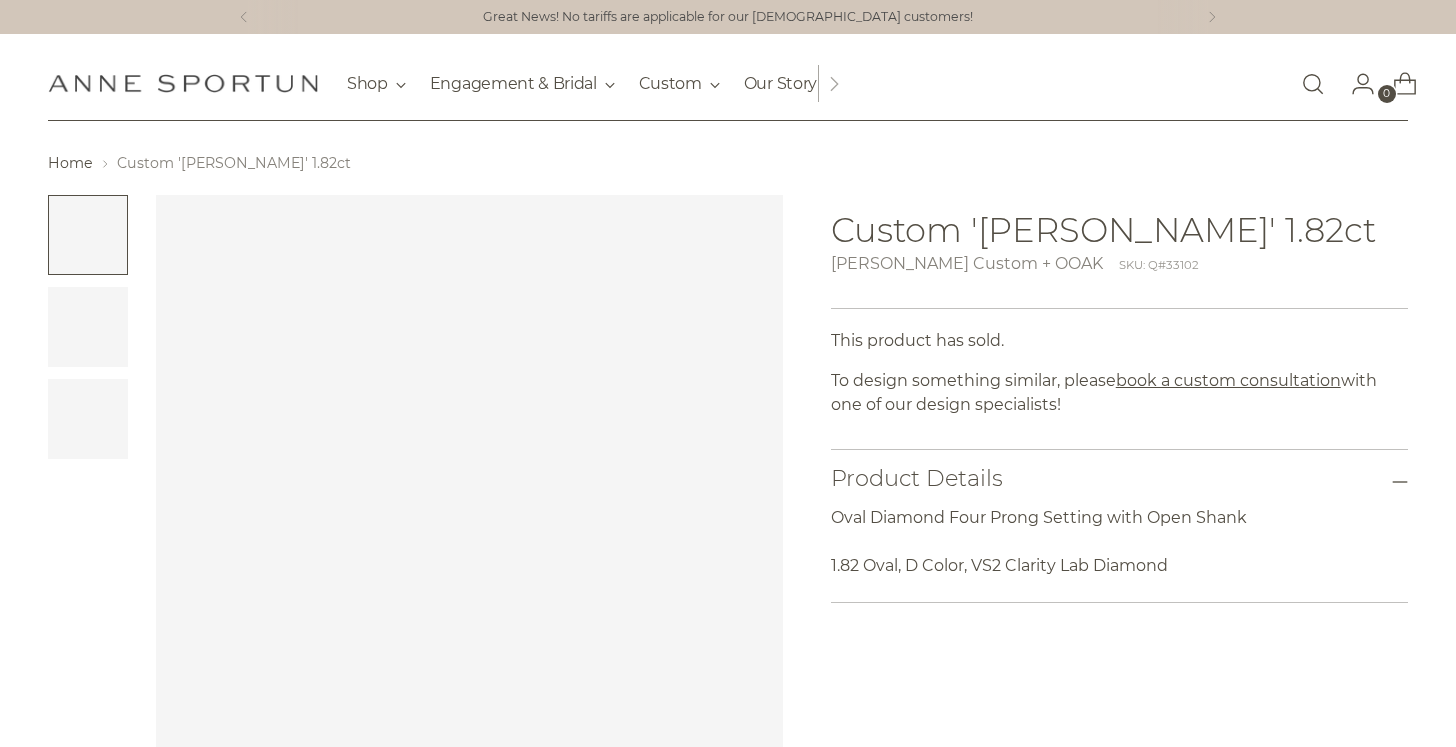 scroll, scrollTop: 0, scrollLeft: 0, axis: both 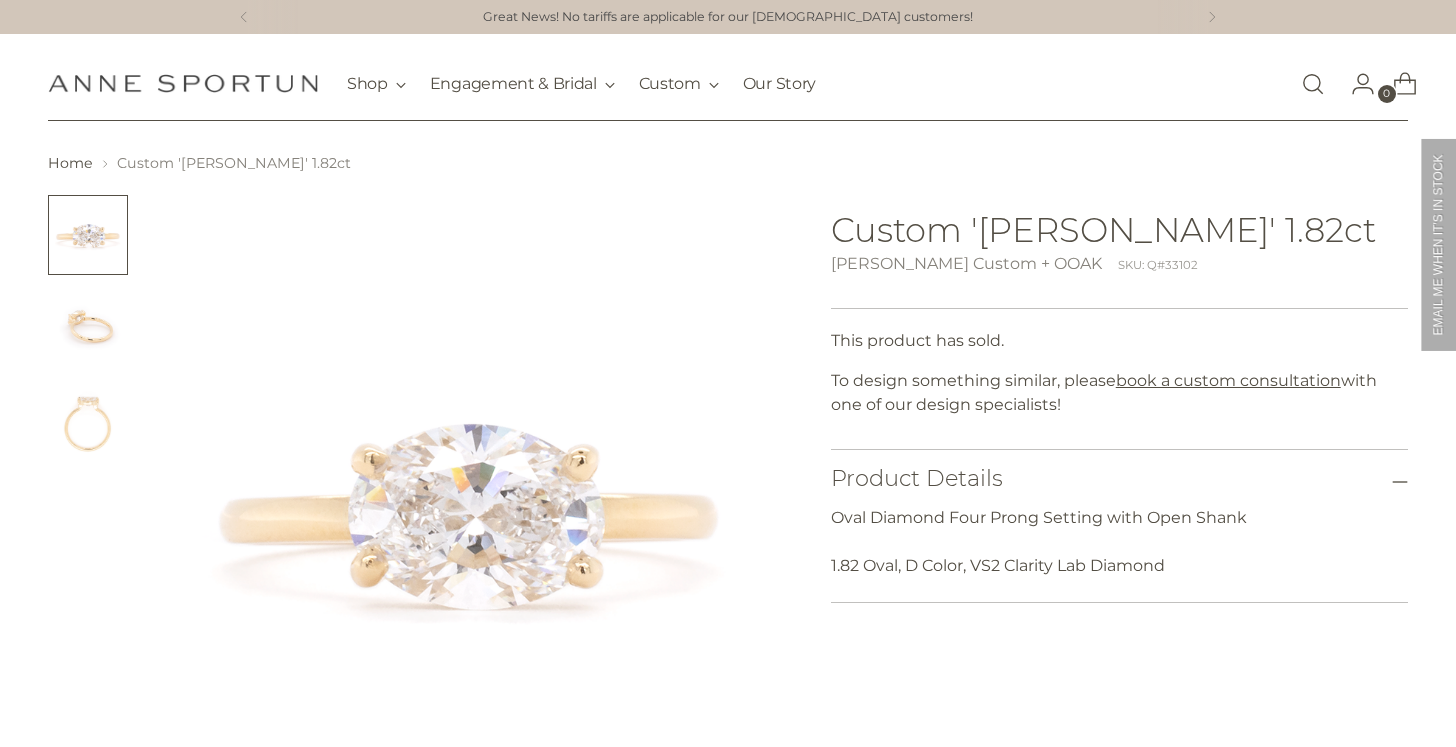 click at bounding box center (88, 327) 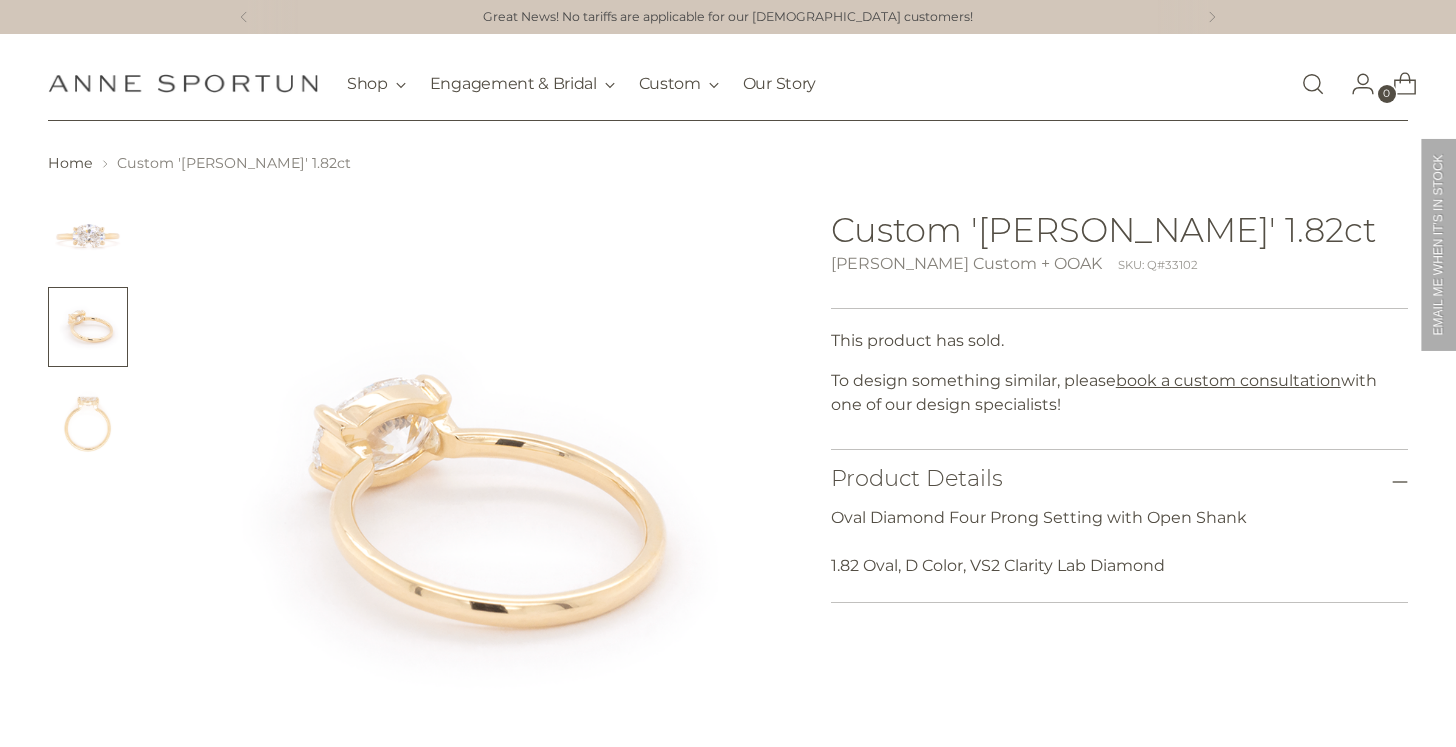 click at bounding box center [88, 419] 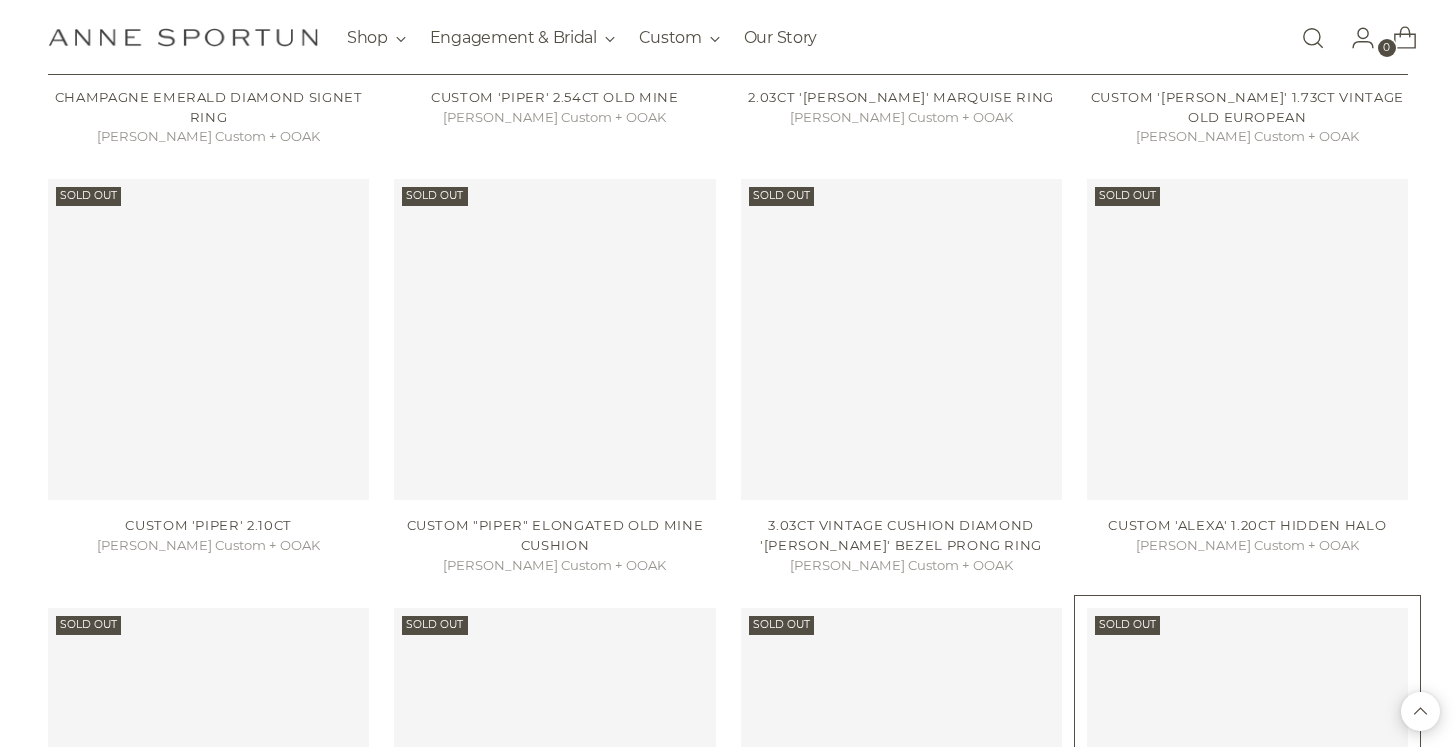 scroll, scrollTop: 2786, scrollLeft: 0, axis: vertical 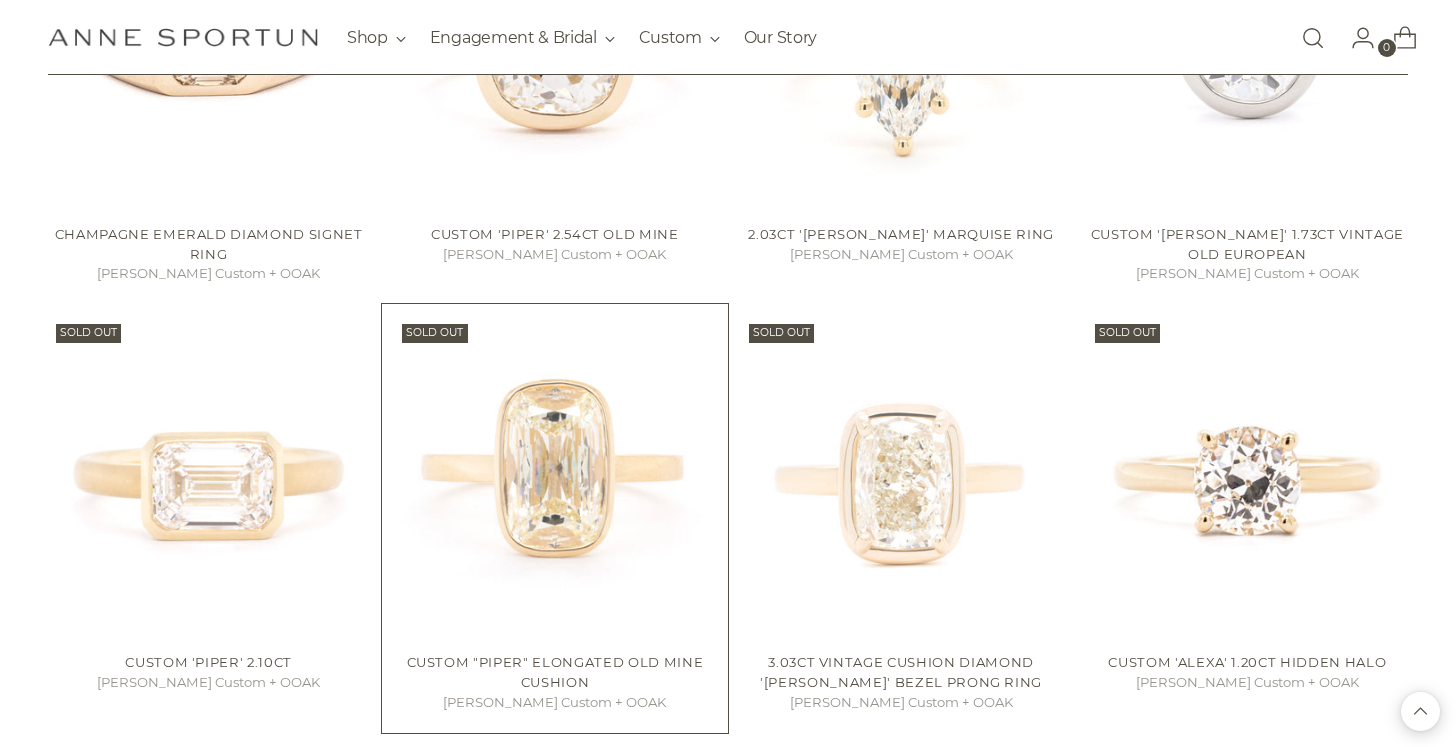 click at bounding box center [0, 0] 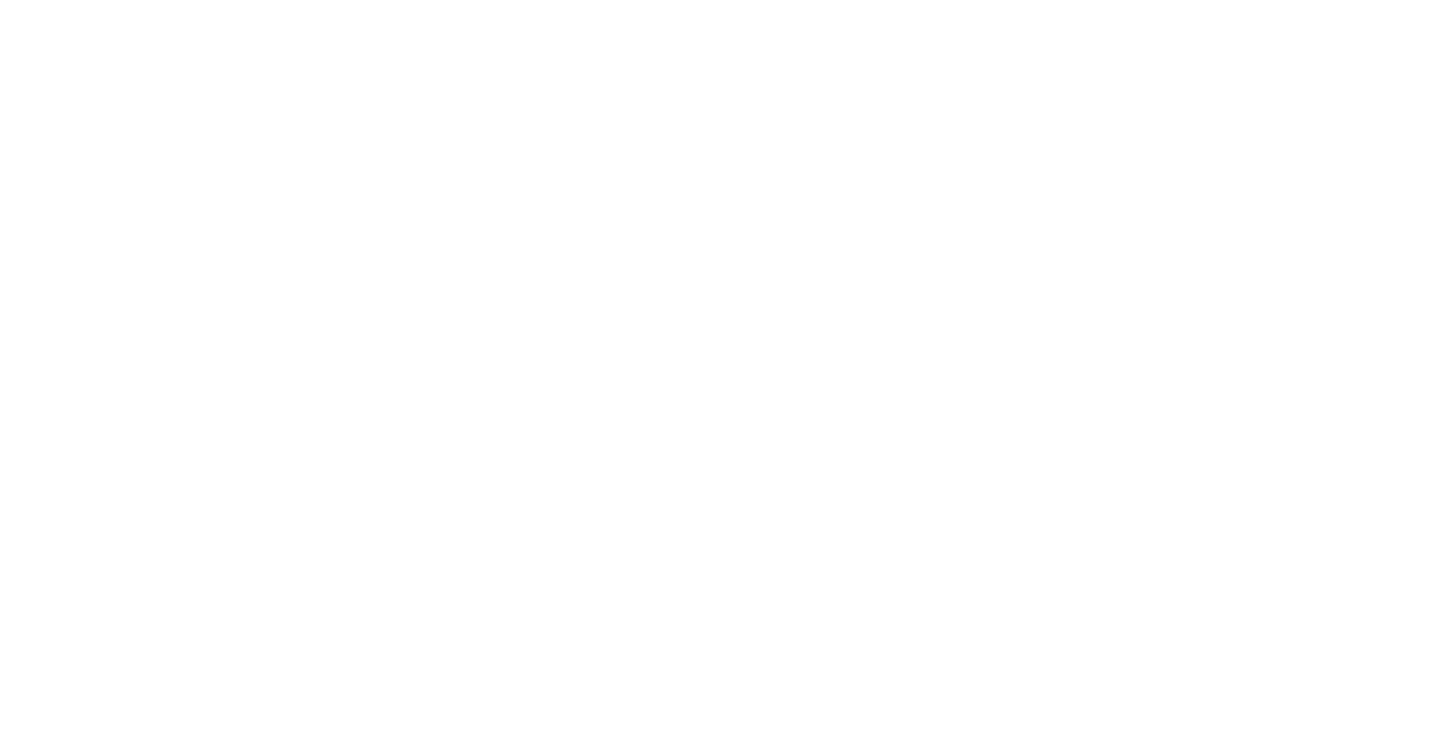 scroll, scrollTop: 0, scrollLeft: 0, axis: both 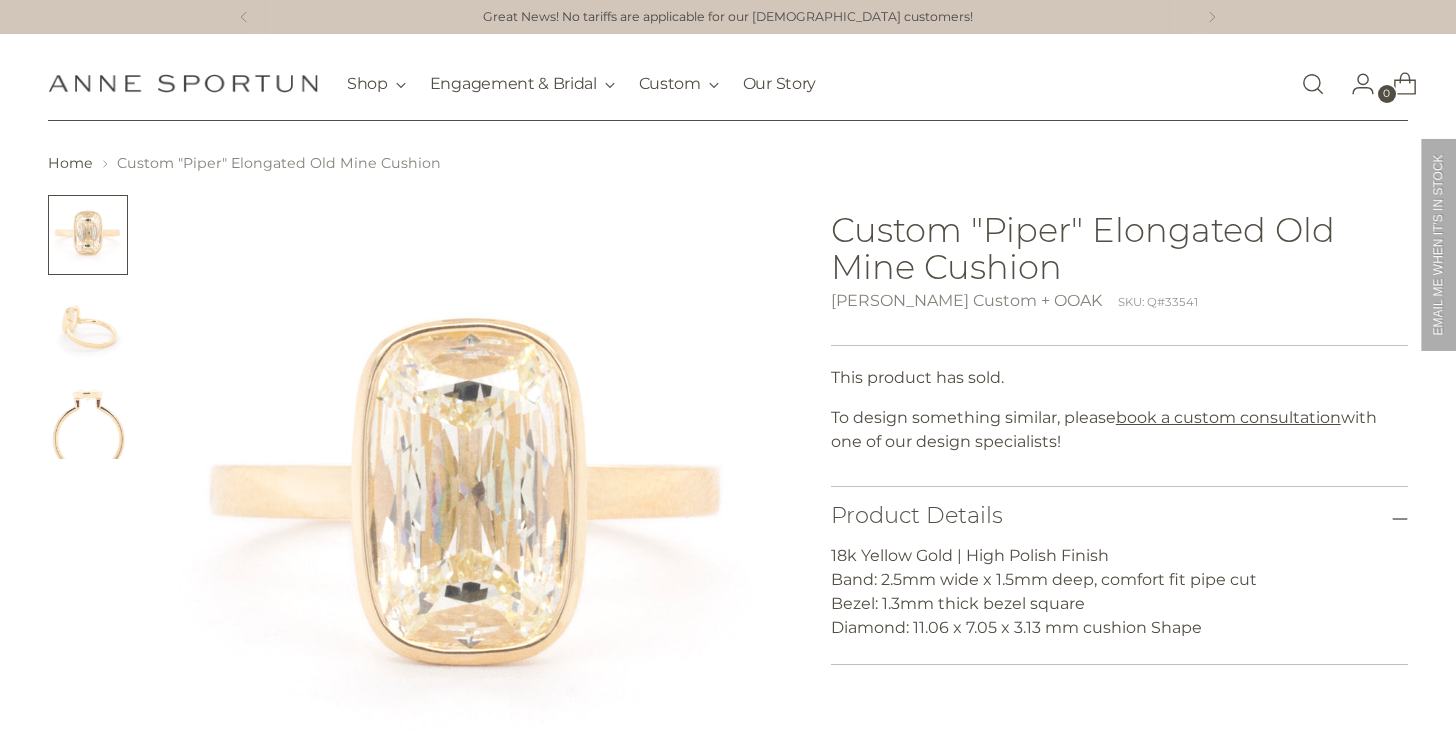 click at bounding box center (88, 327) 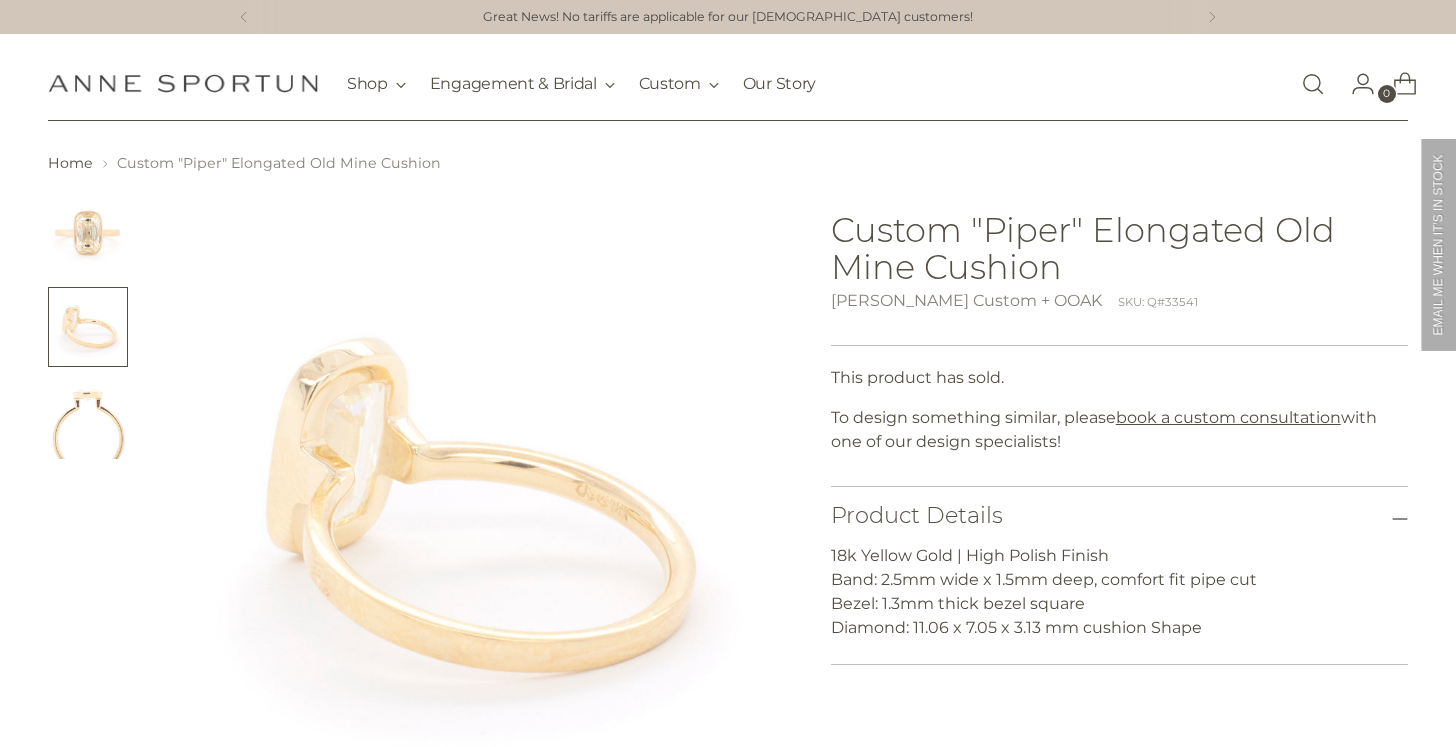 click at bounding box center (88, 419) 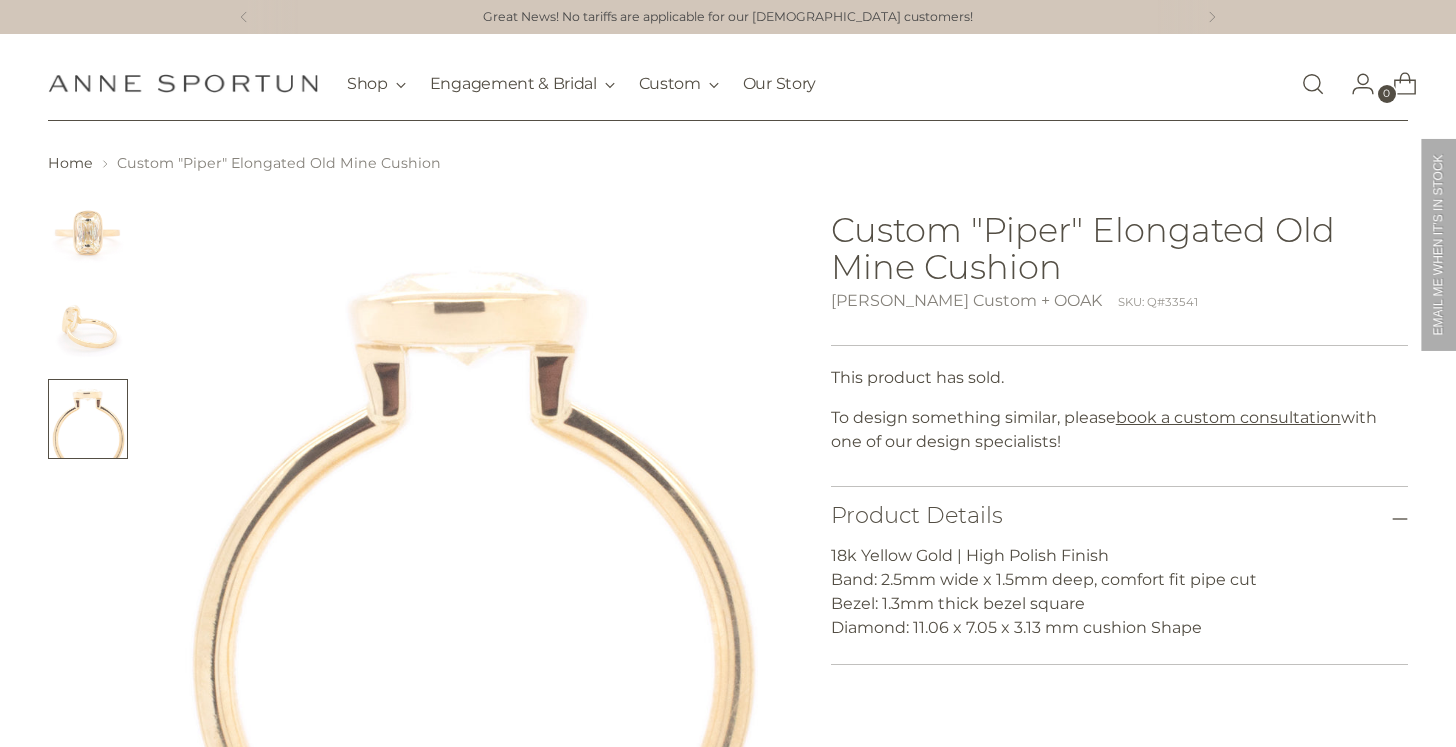 click at bounding box center [88, 327] 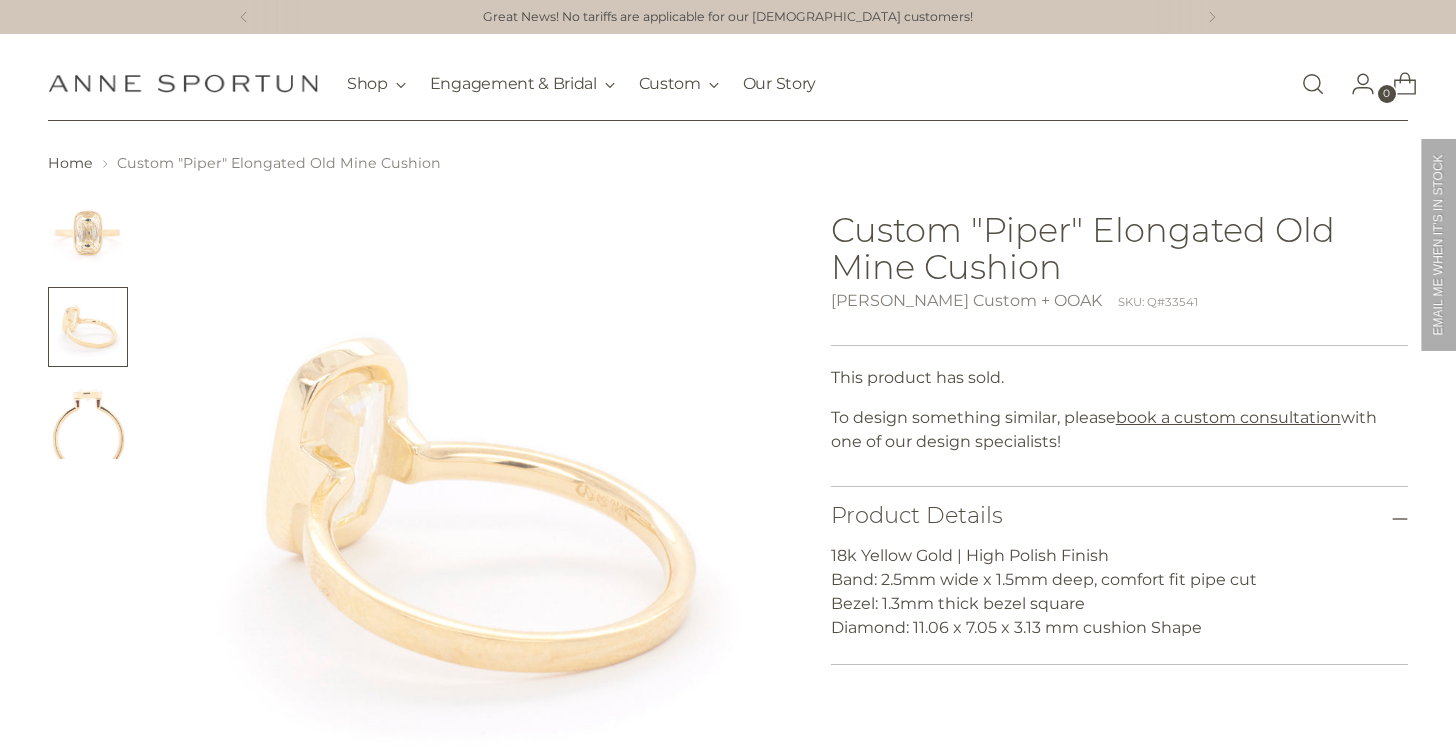 click at bounding box center (88, 235) 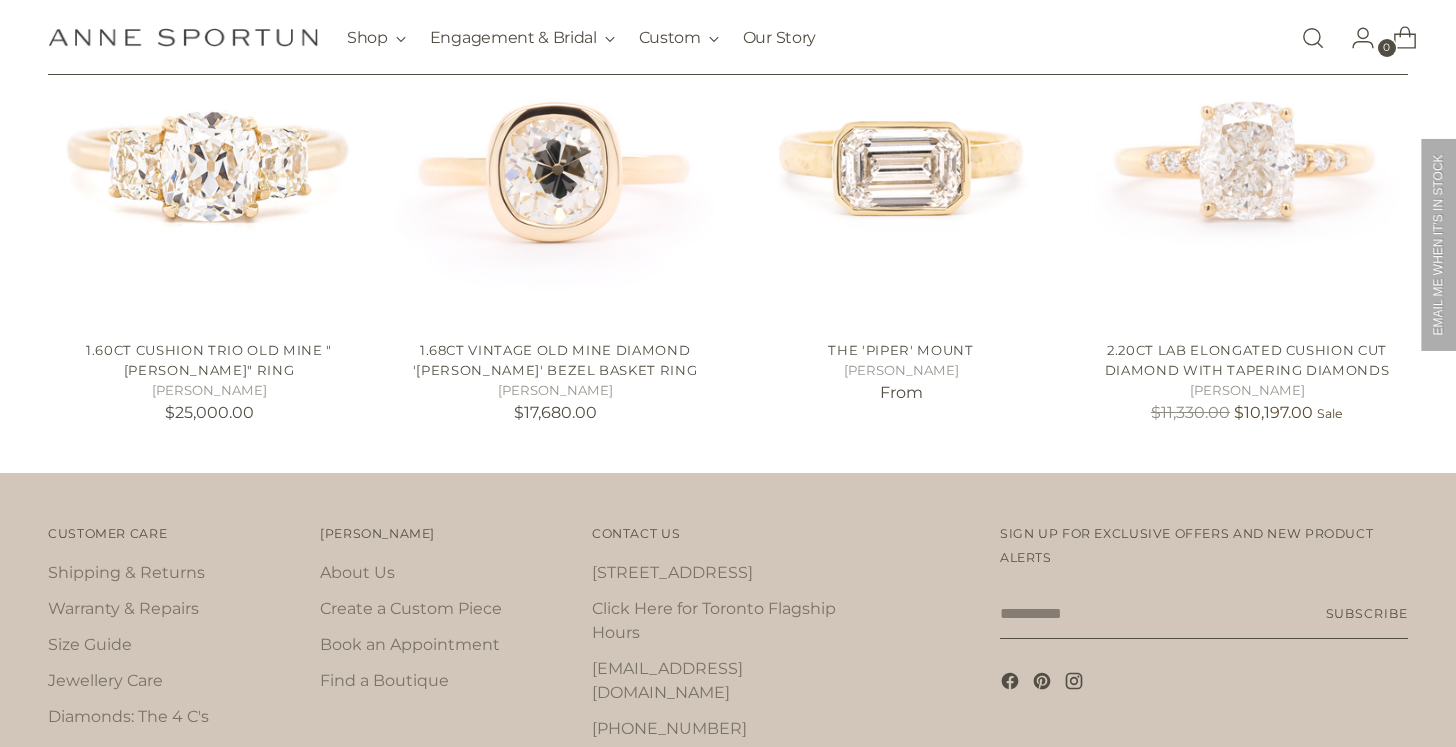 scroll, scrollTop: 1037, scrollLeft: 0, axis: vertical 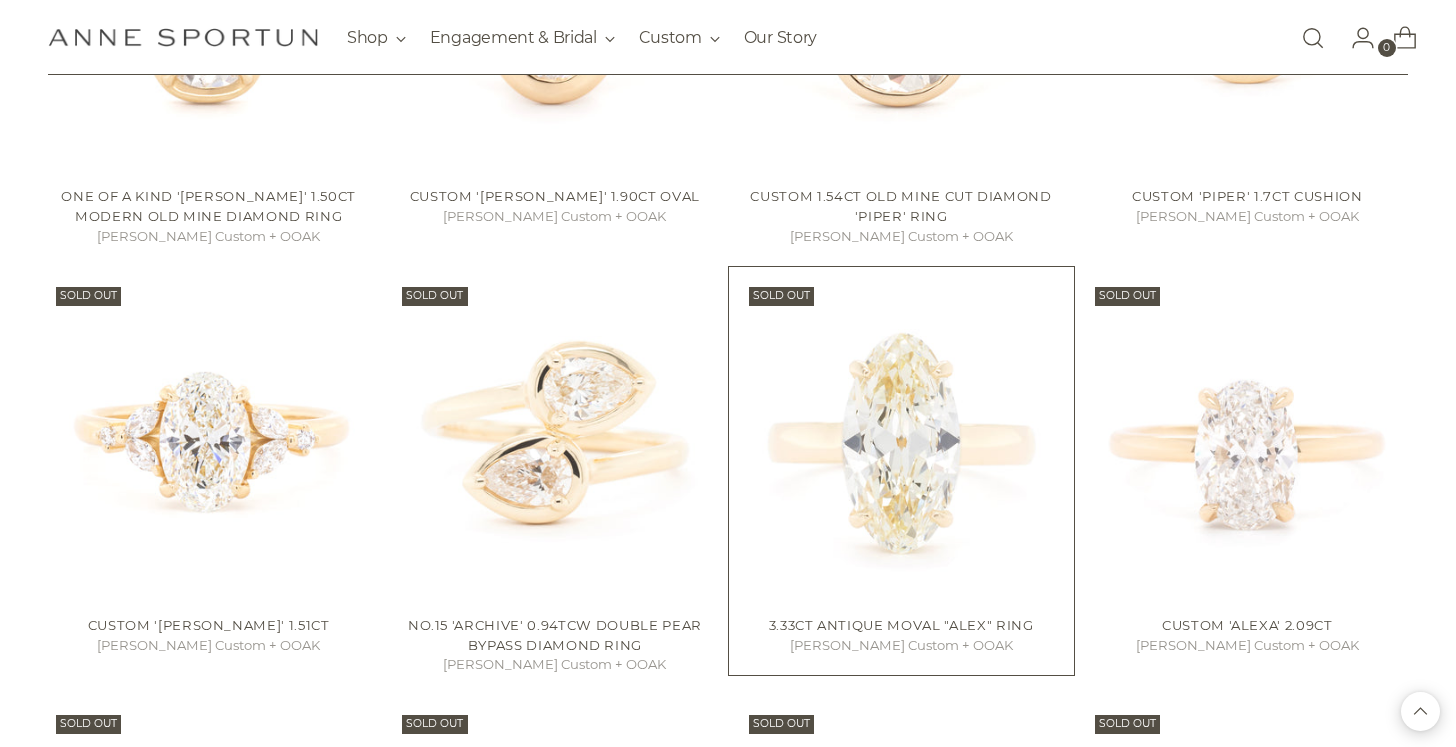 click at bounding box center (0, 0) 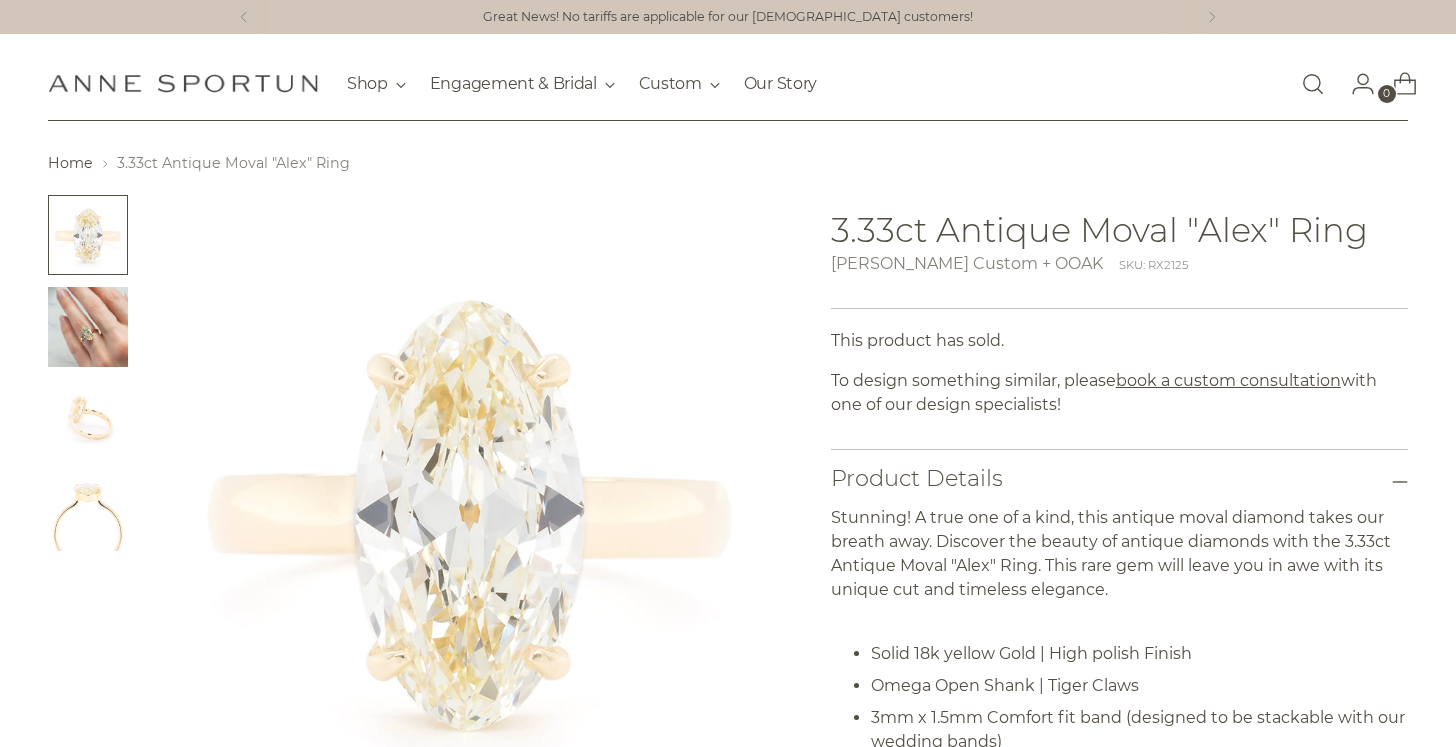 scroll, scrollTop: 0, scrollLeft: 0, axis: both 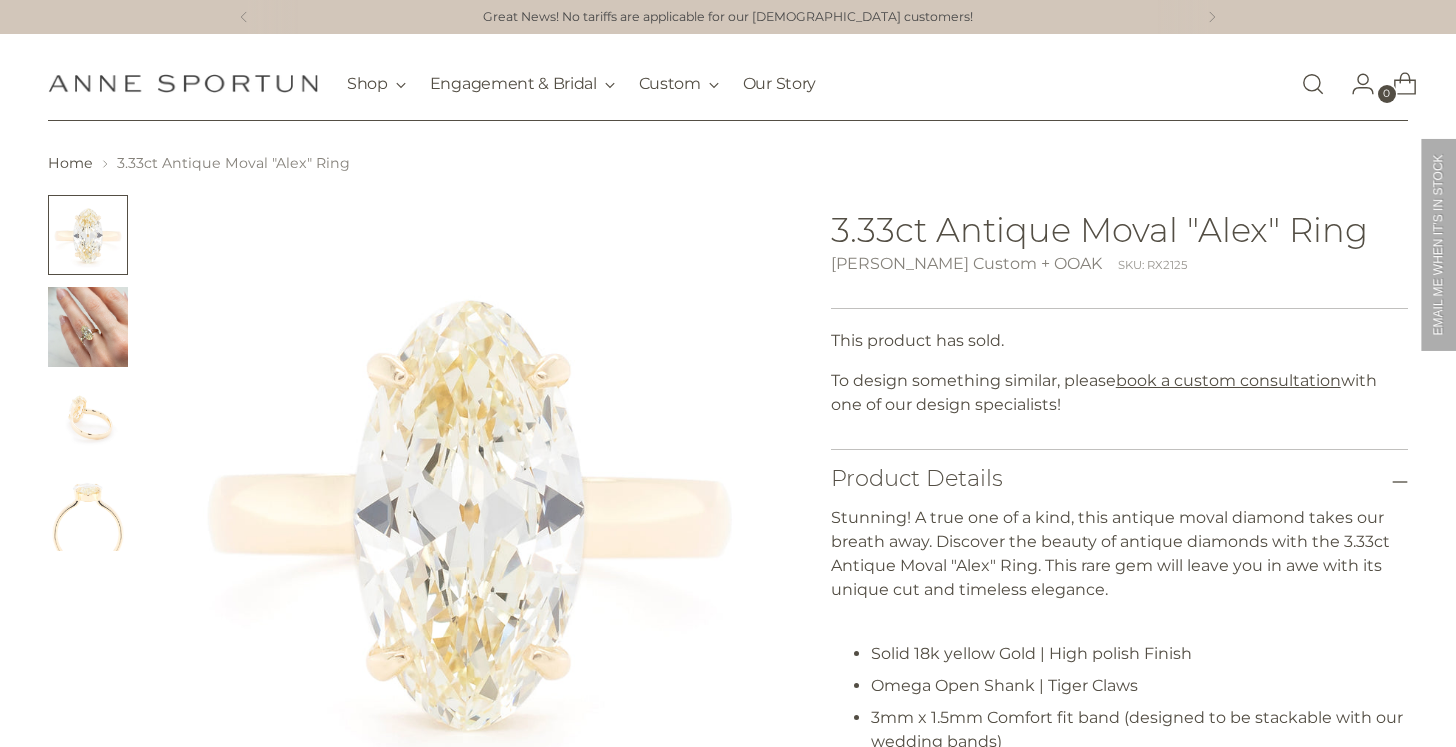 click at bounding box center [88, 327] 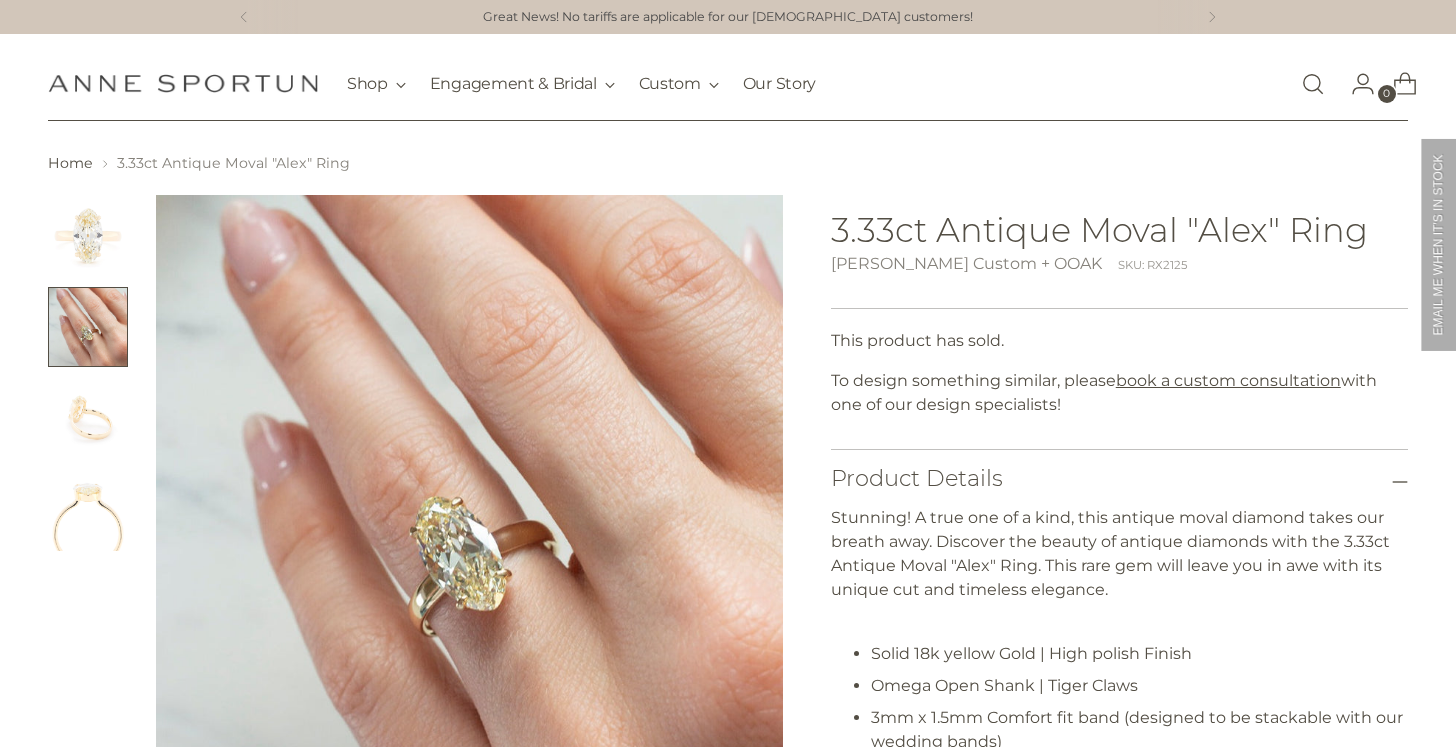click at bounding box center (88, 419) 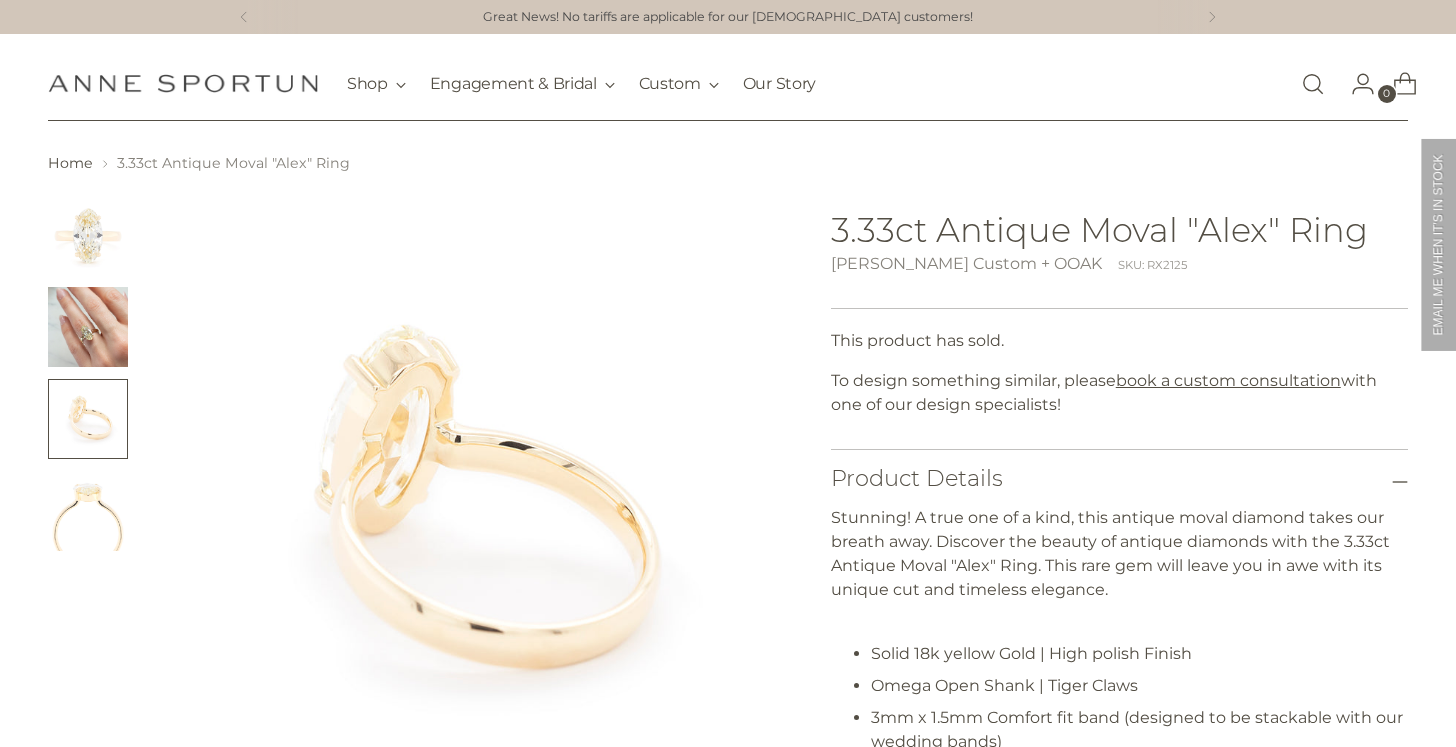 click at bounding box center [88, 511] 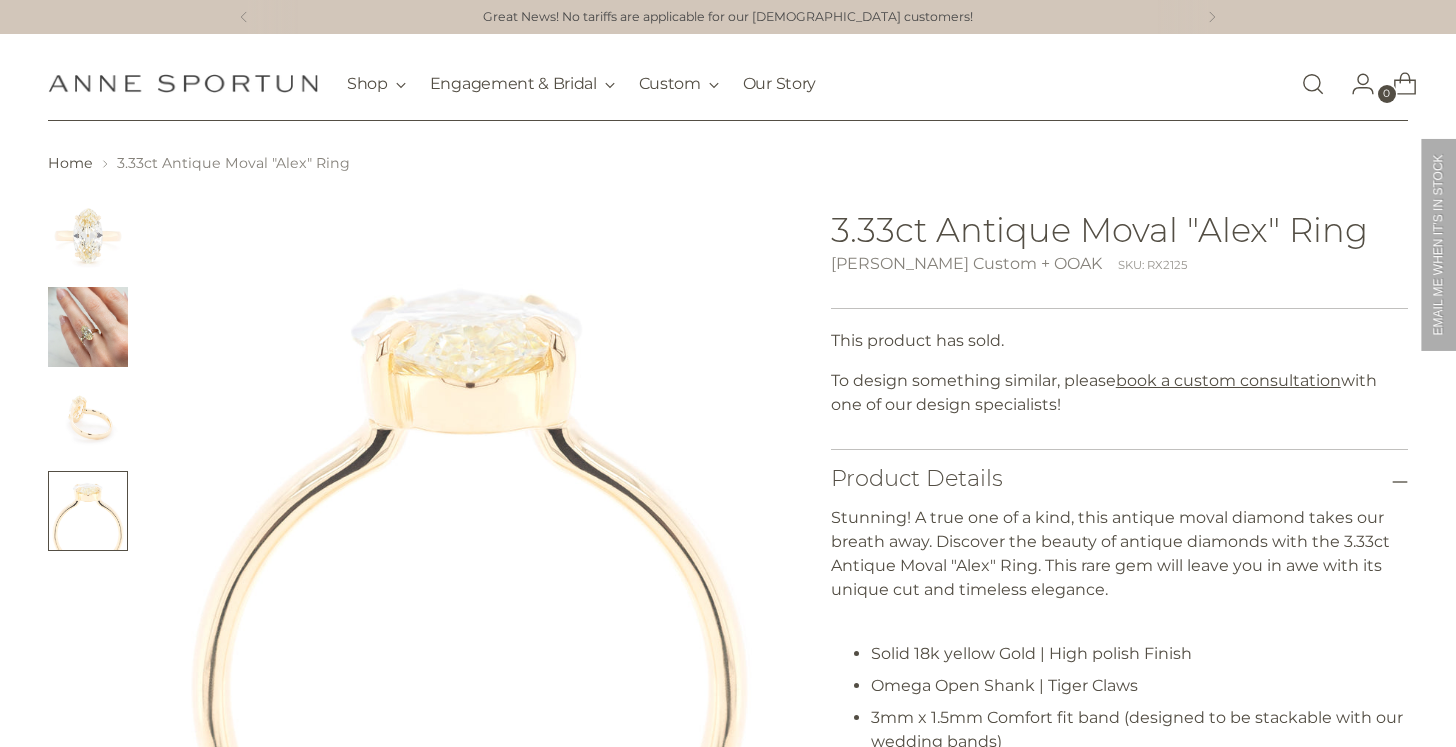 click at bounding box center (88, 419) 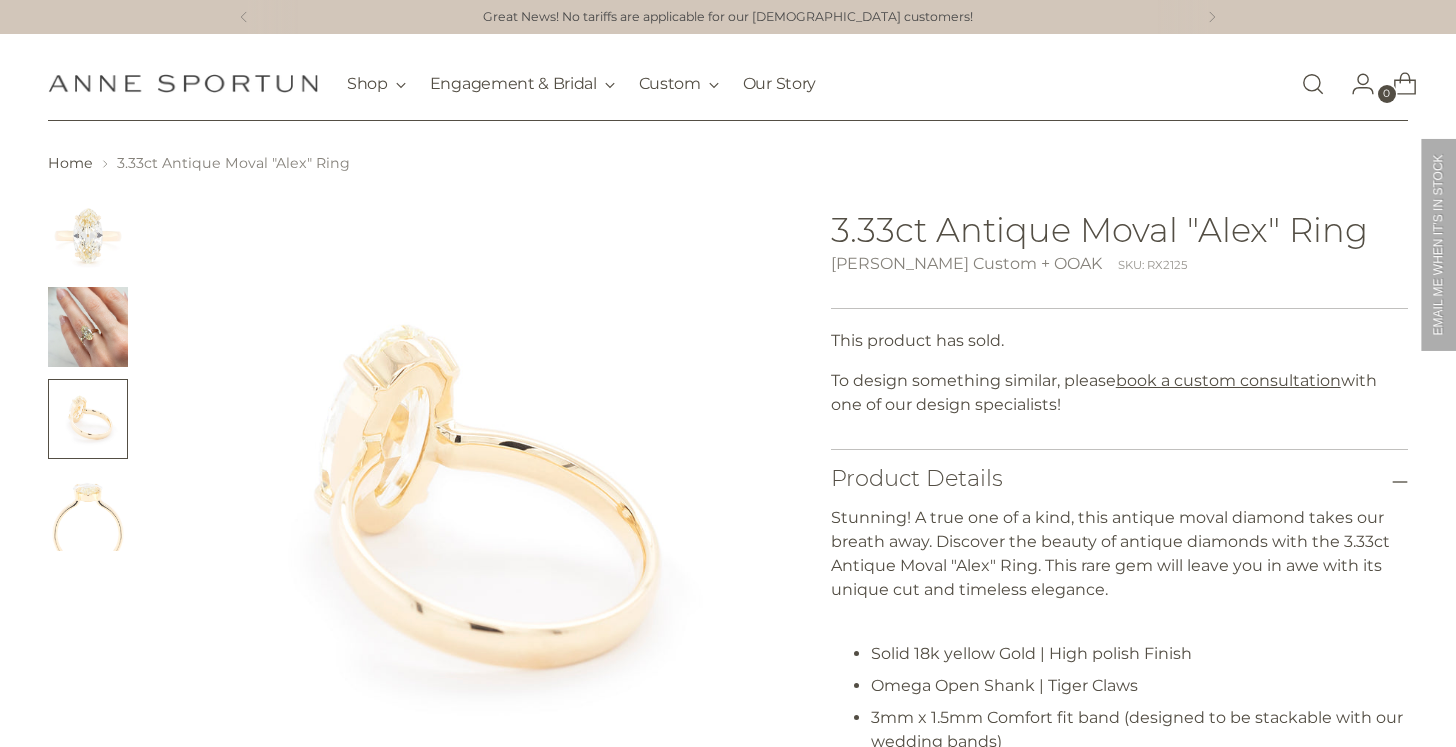 click at bounding box center (88, 327) 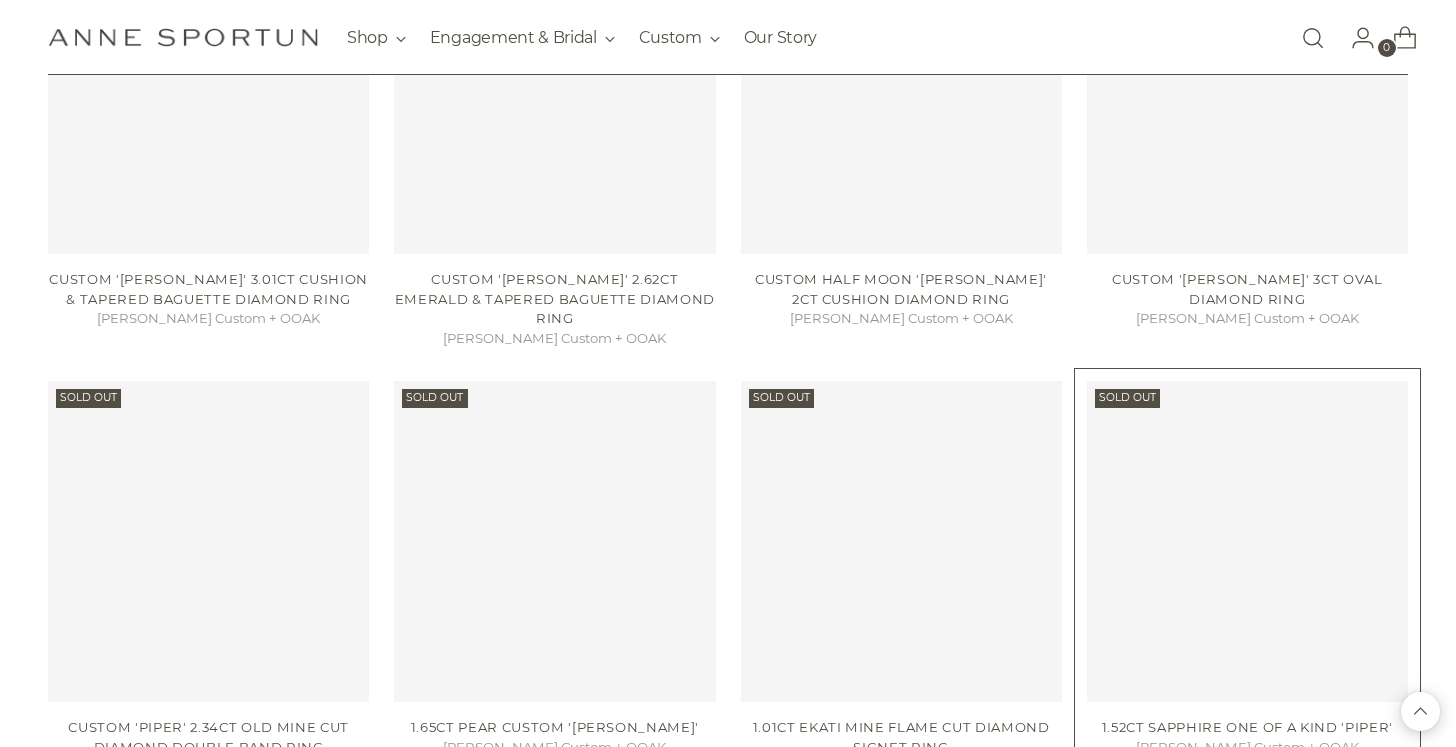 scroll, scrollTop: 550, scrollLeft: 0, axis: vertical 